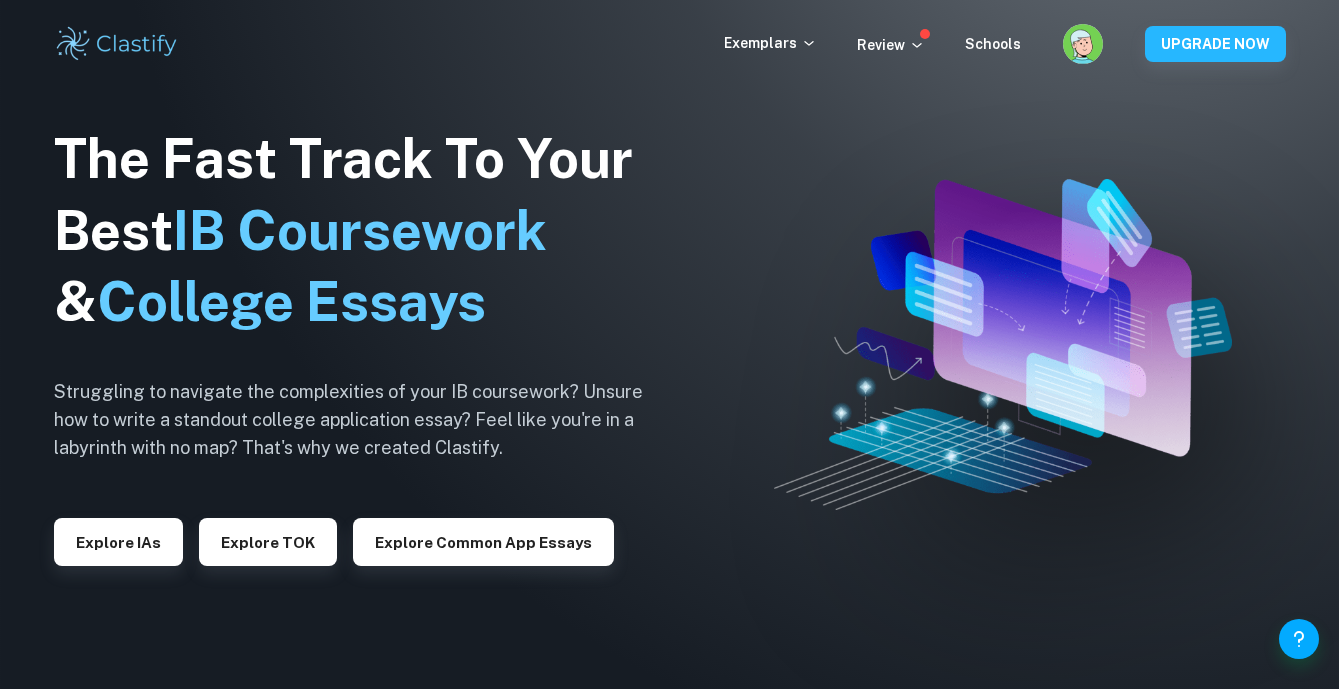 scroll, scrollTop: 0, scrollLeft: 0, axis: both 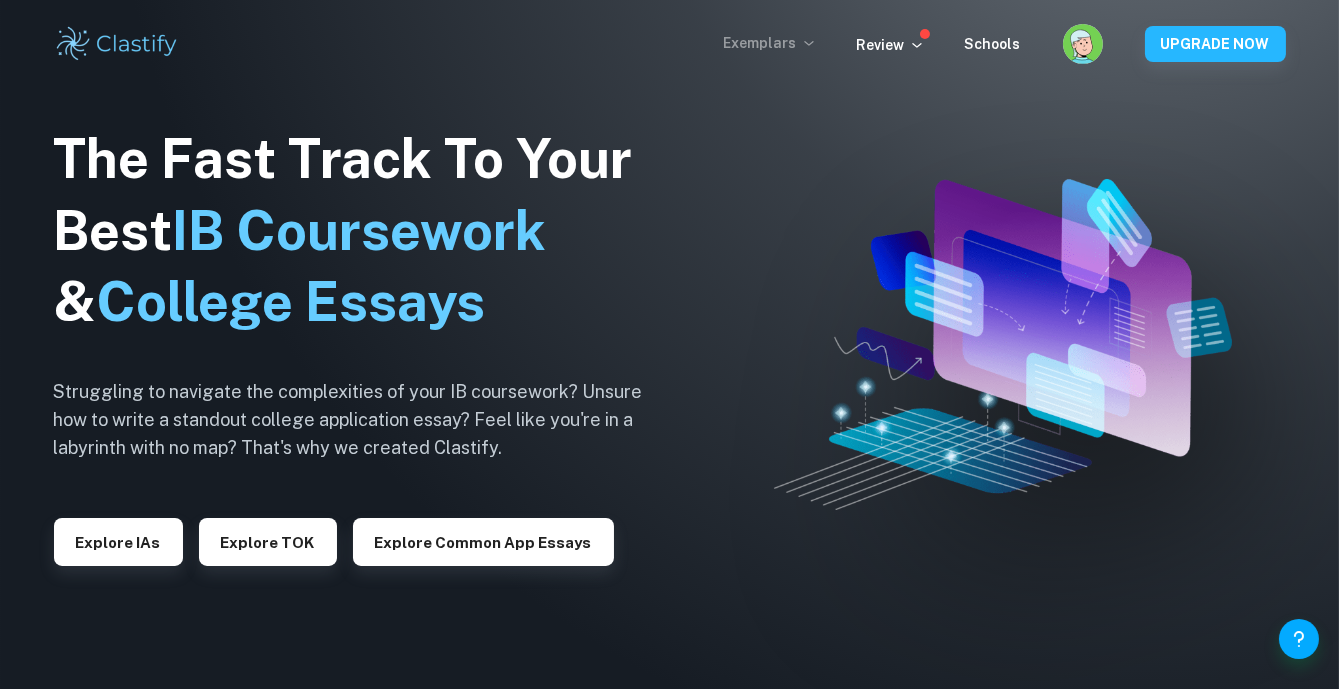 click on "Exemplars" at bounding box center [770, 43] 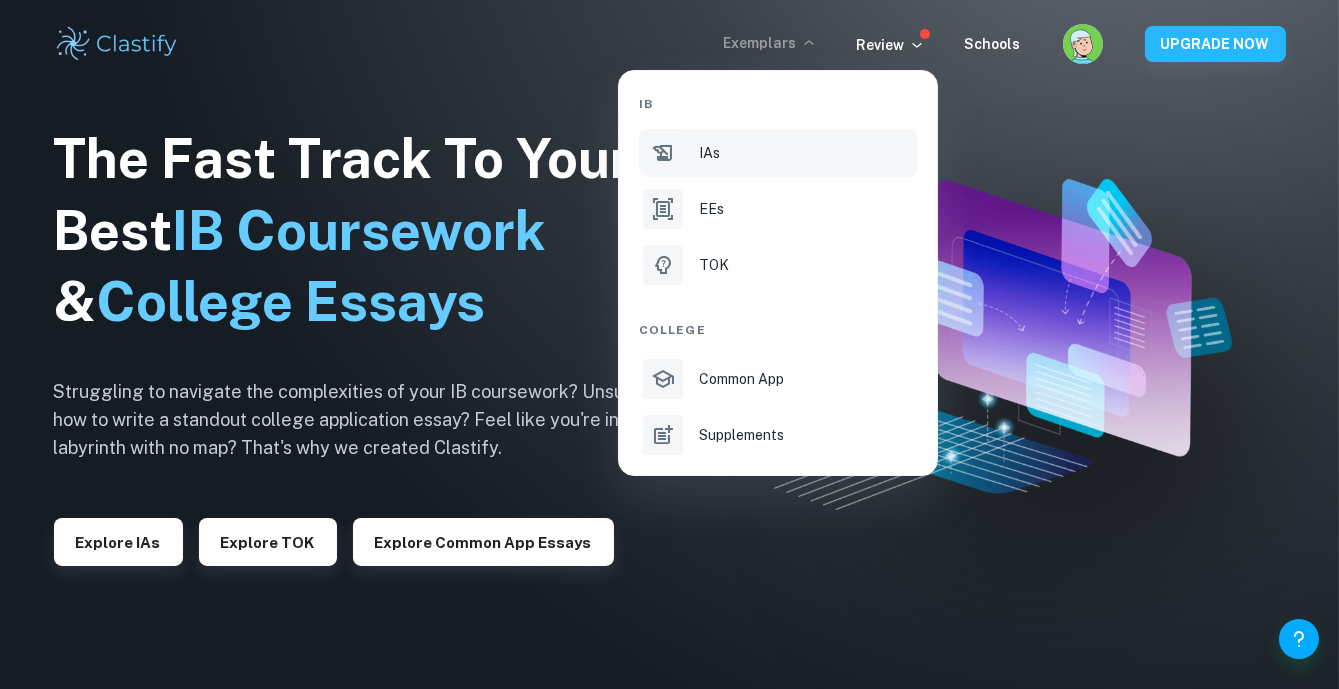 click on "IAs" at bounding box center (778, 153) 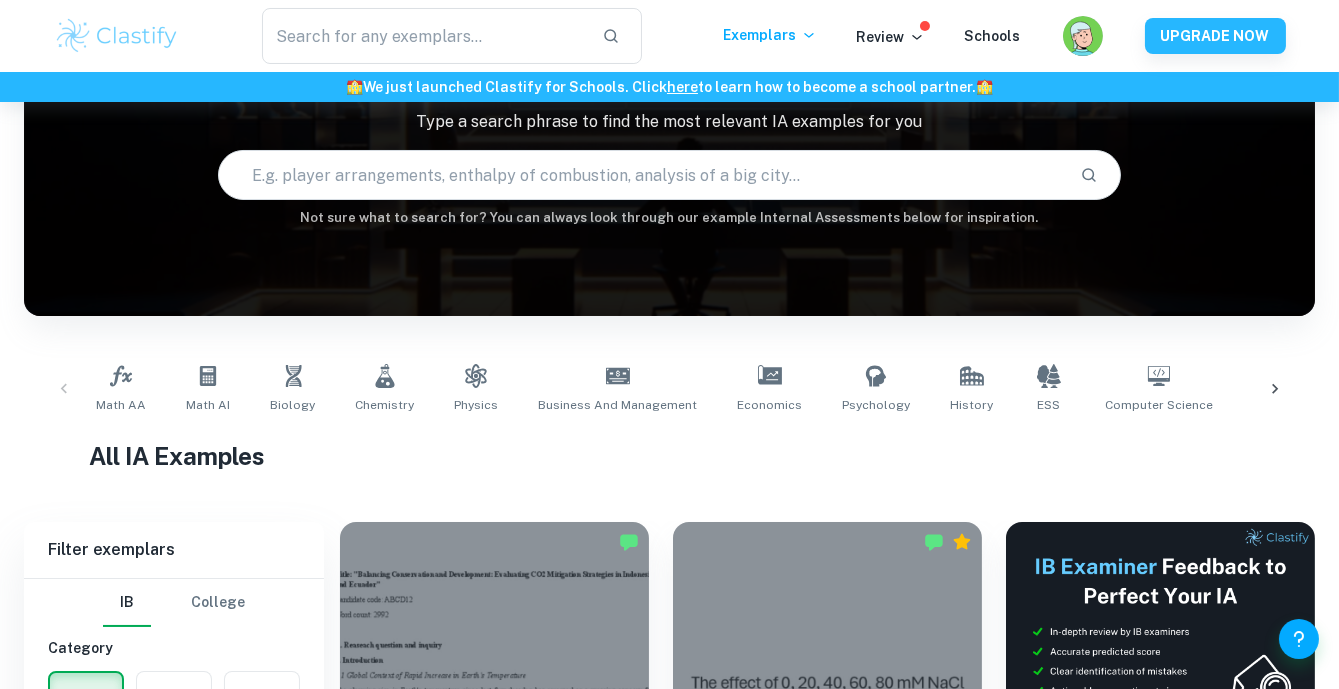 scroll, scrollTop: 244, scrollLeft: 0, axis: vertical 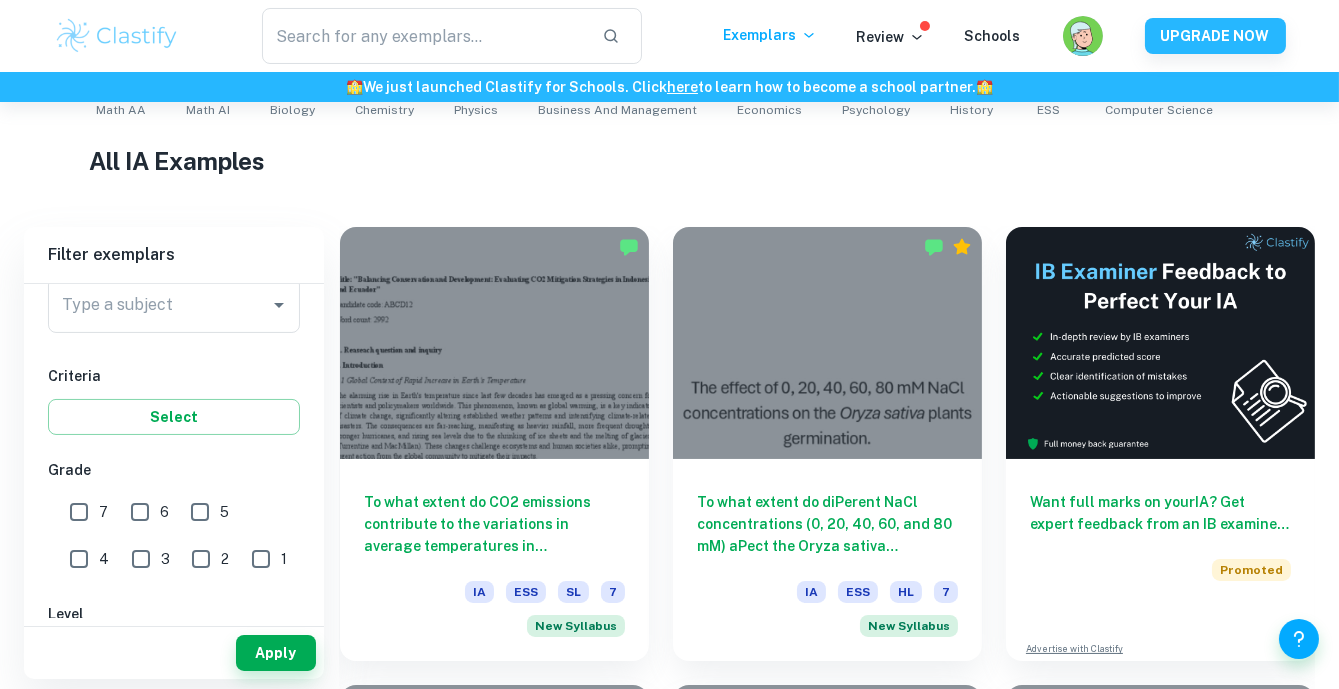 click on "7" at bounding box center [79, 512] 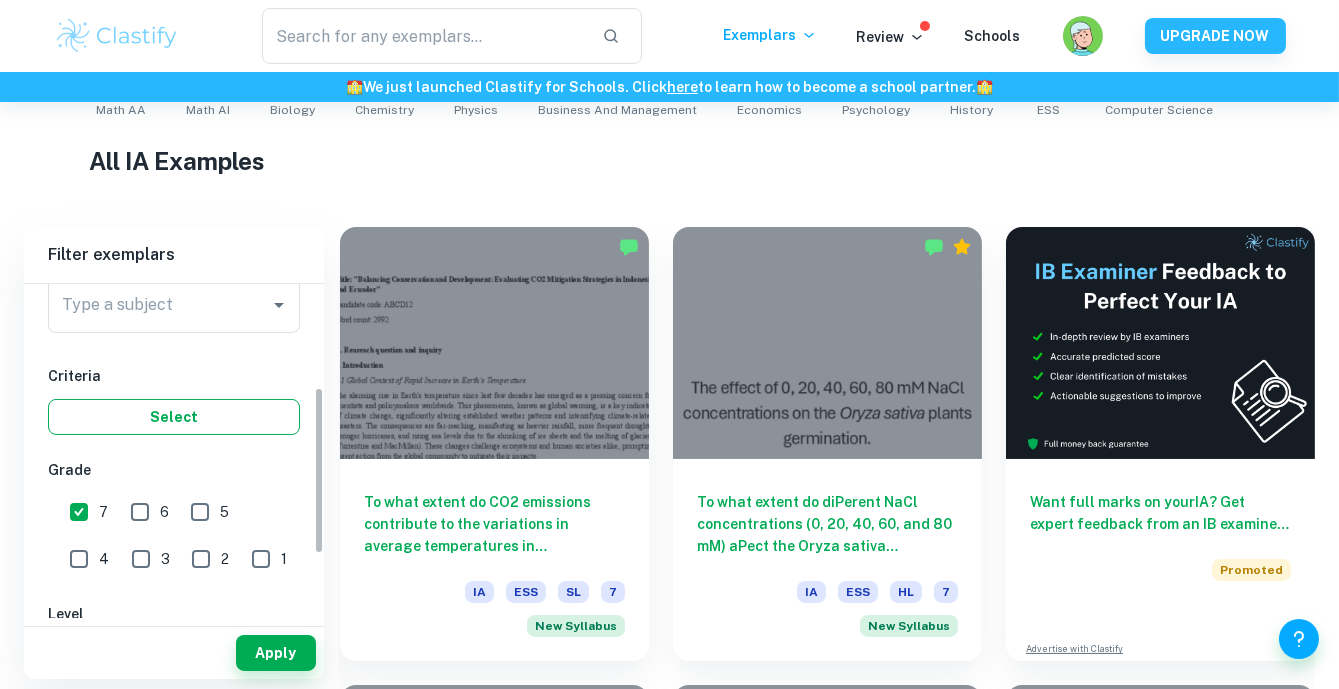 click on "Select" at bounding box center (174, 417) 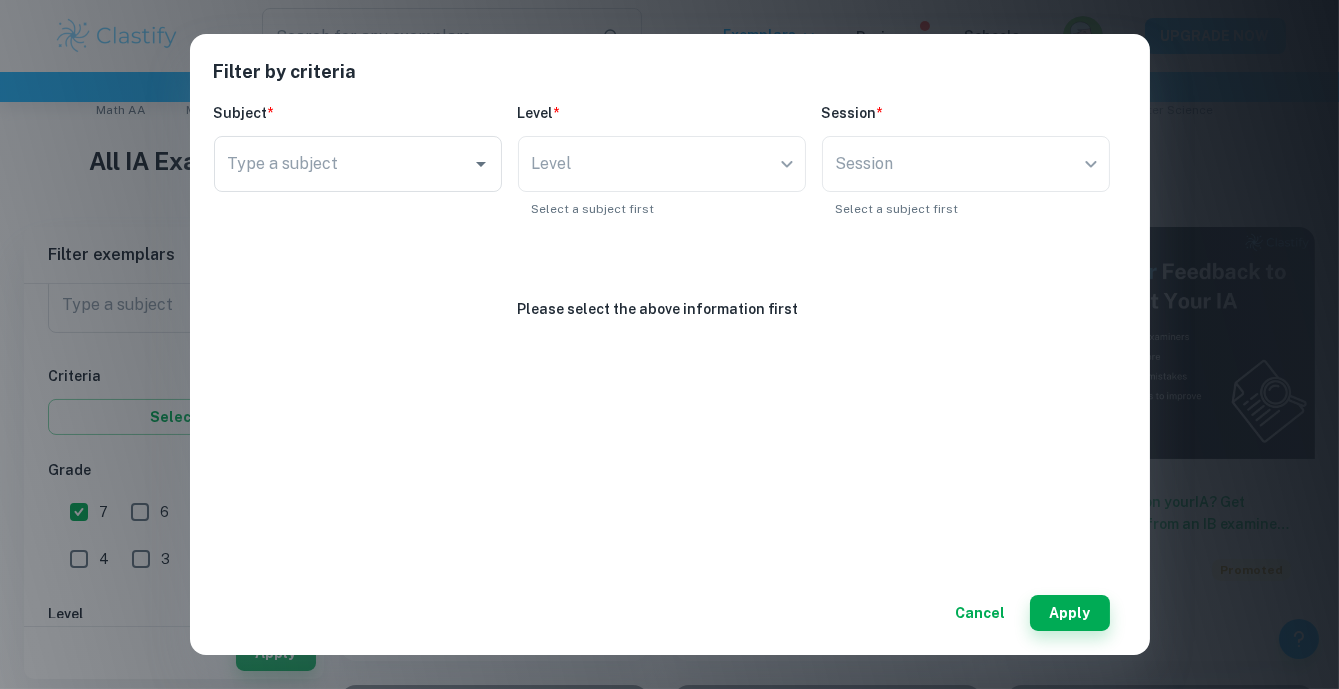click on "Filter by criteria Subject  * Type a subject Type a subject Level  * Level ​ Level Select a subject first Session  * Session ​ Session Select a subject first Please select the above information first Cancel Apply" at bounding box center (669, 344) 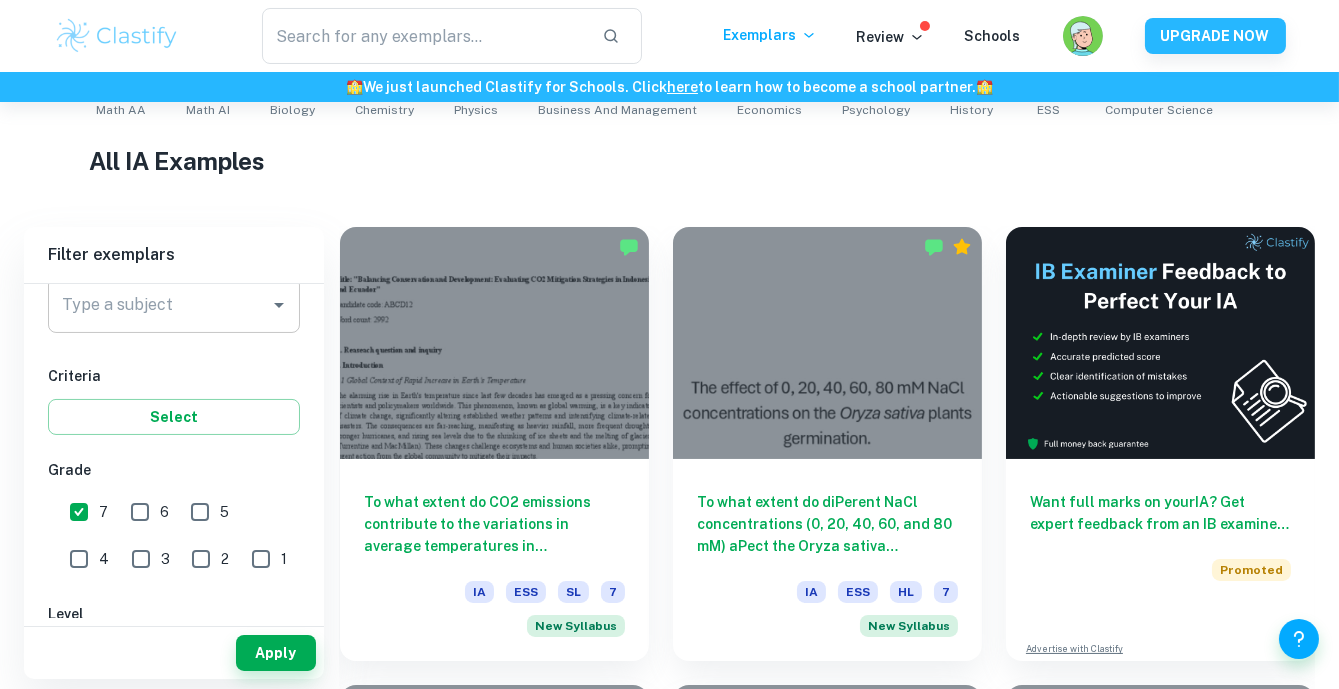 click on "Type a subject" at bounding box center (159, 305) 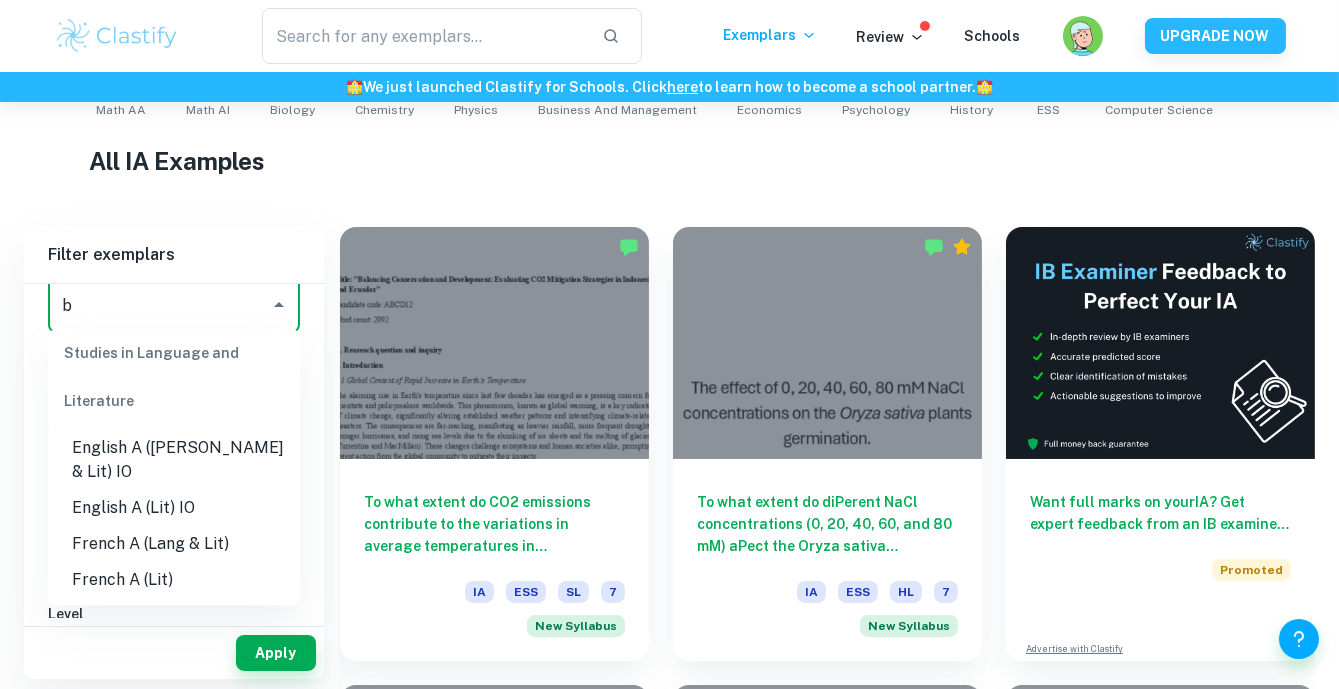 scroll, scrollTop: 0, scrollLeft: 0, axis: both 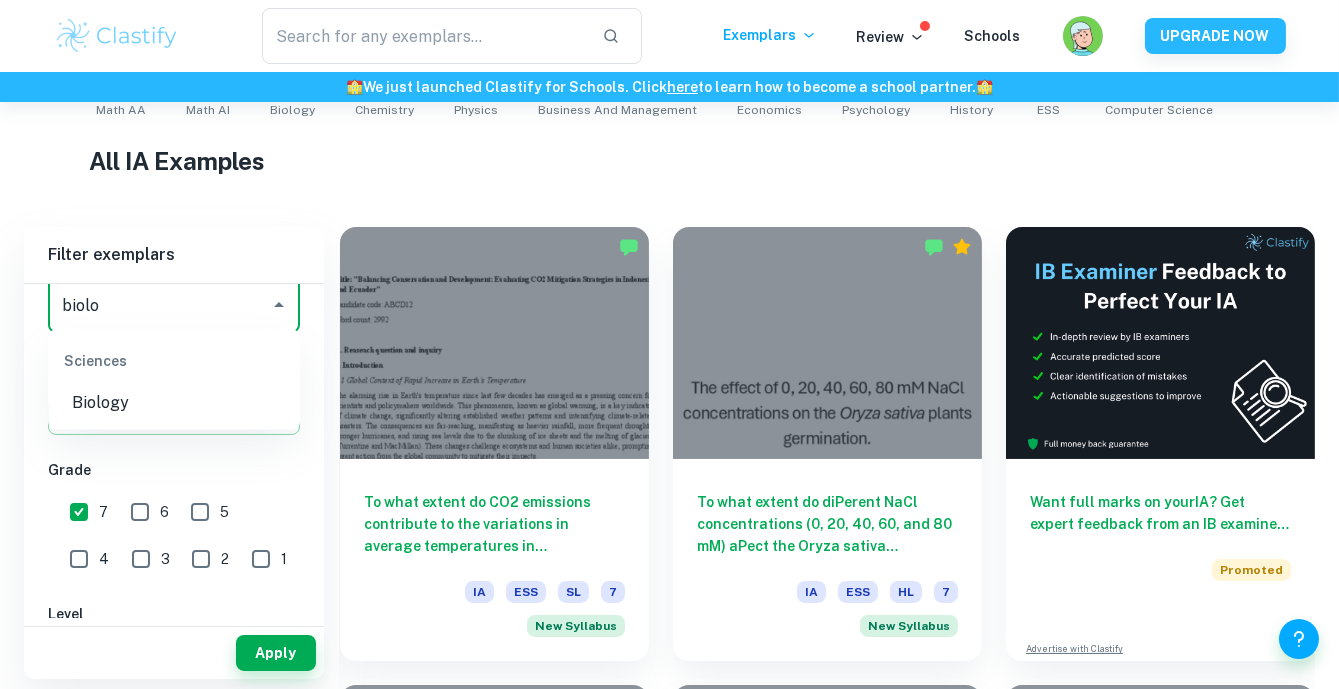click on "Biology" at bounding box center (174, 403) 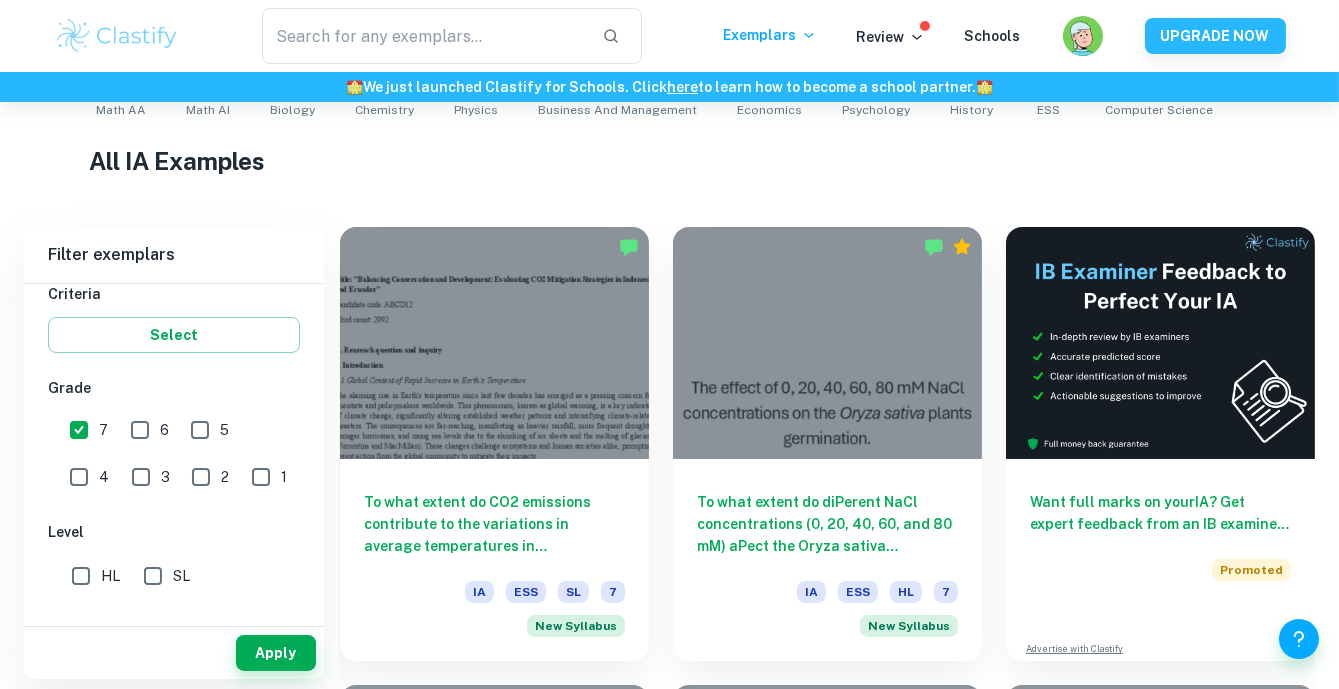 scroll, scrollTop: 417, scrollLeft: 0, axis: vertical 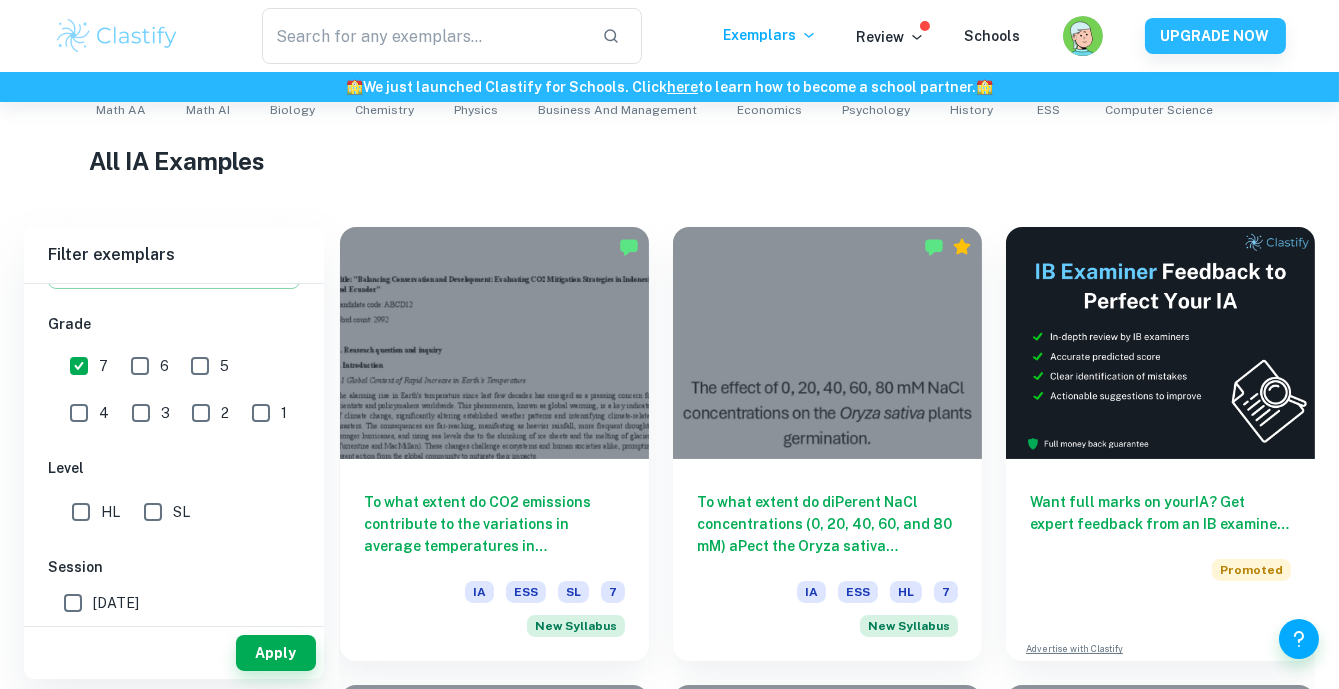 type on "Biology" 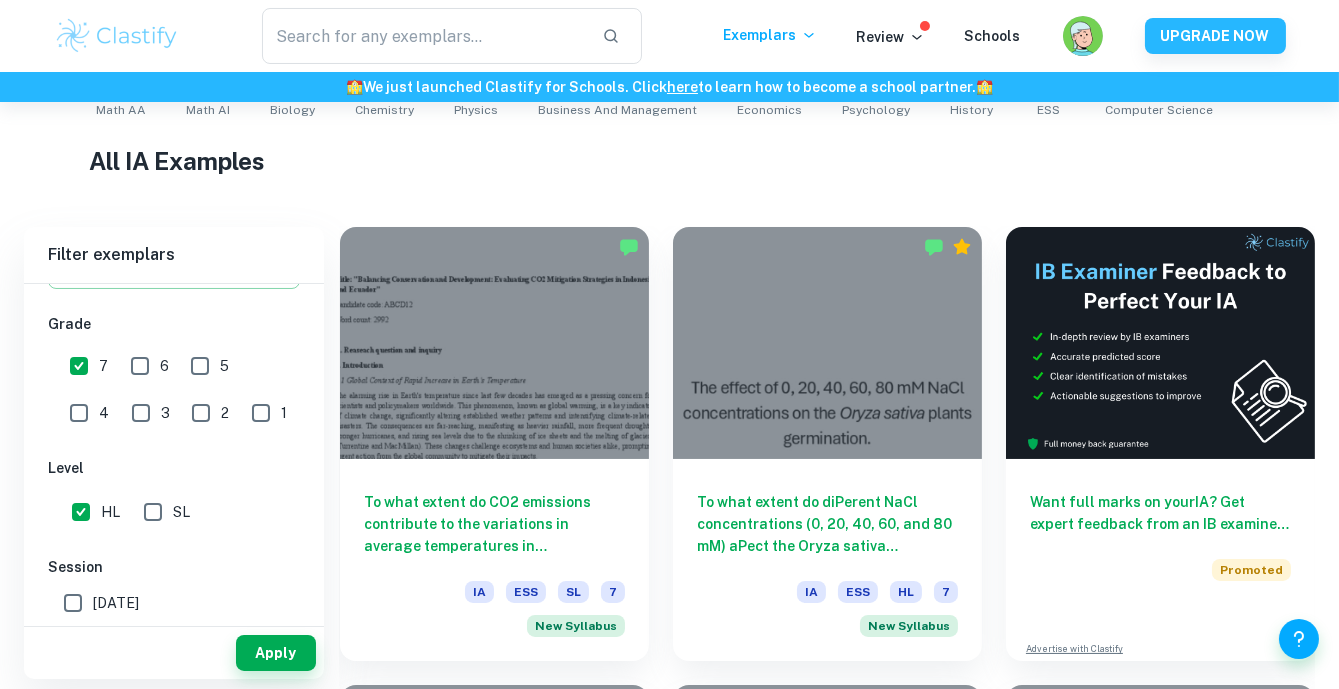 click on "[DATE]" at bounding box center [116, 603] 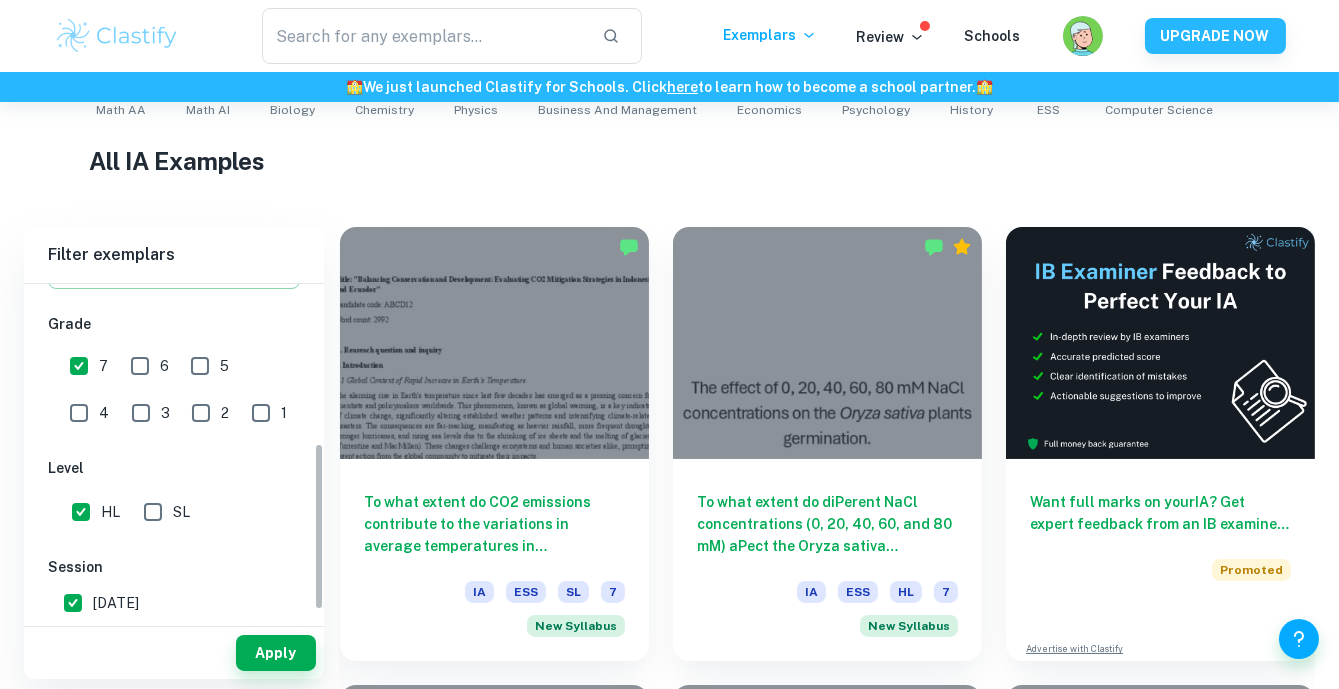 click on "[DATE]" at bounding box center (116, 643) 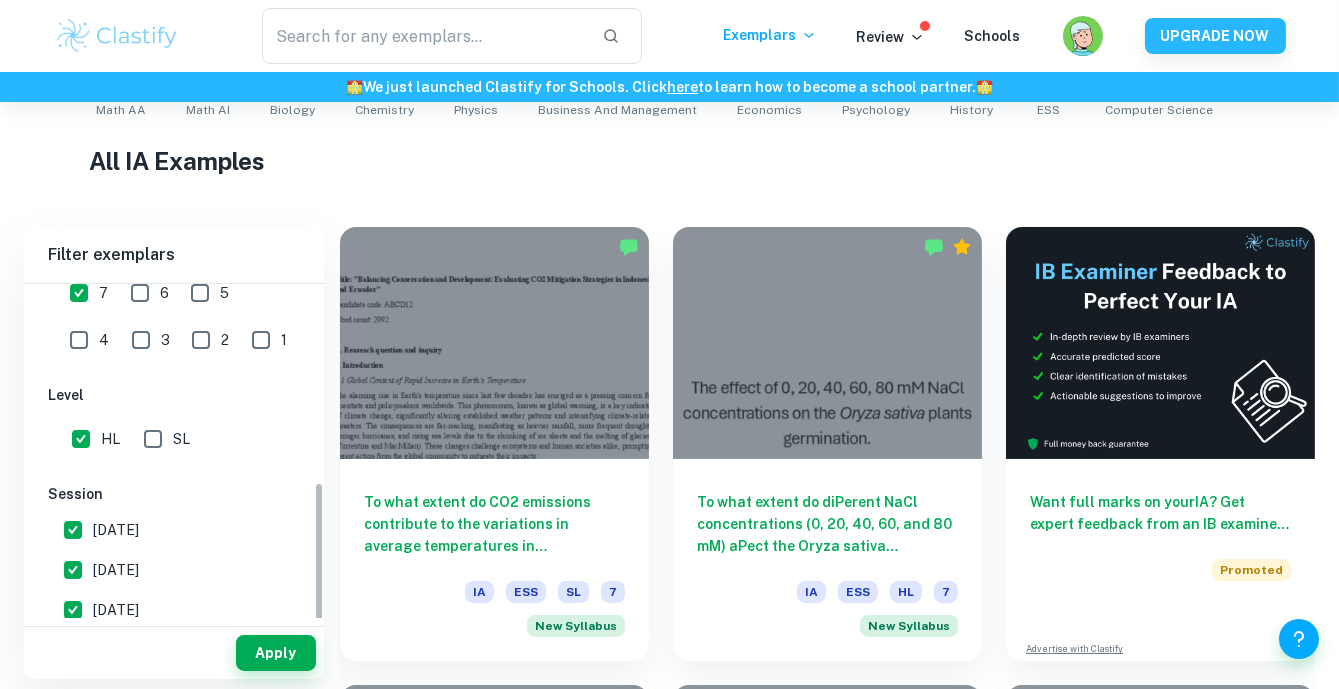 scroll, scrollTop: 518, scrollLeft: 0, axis: vertical 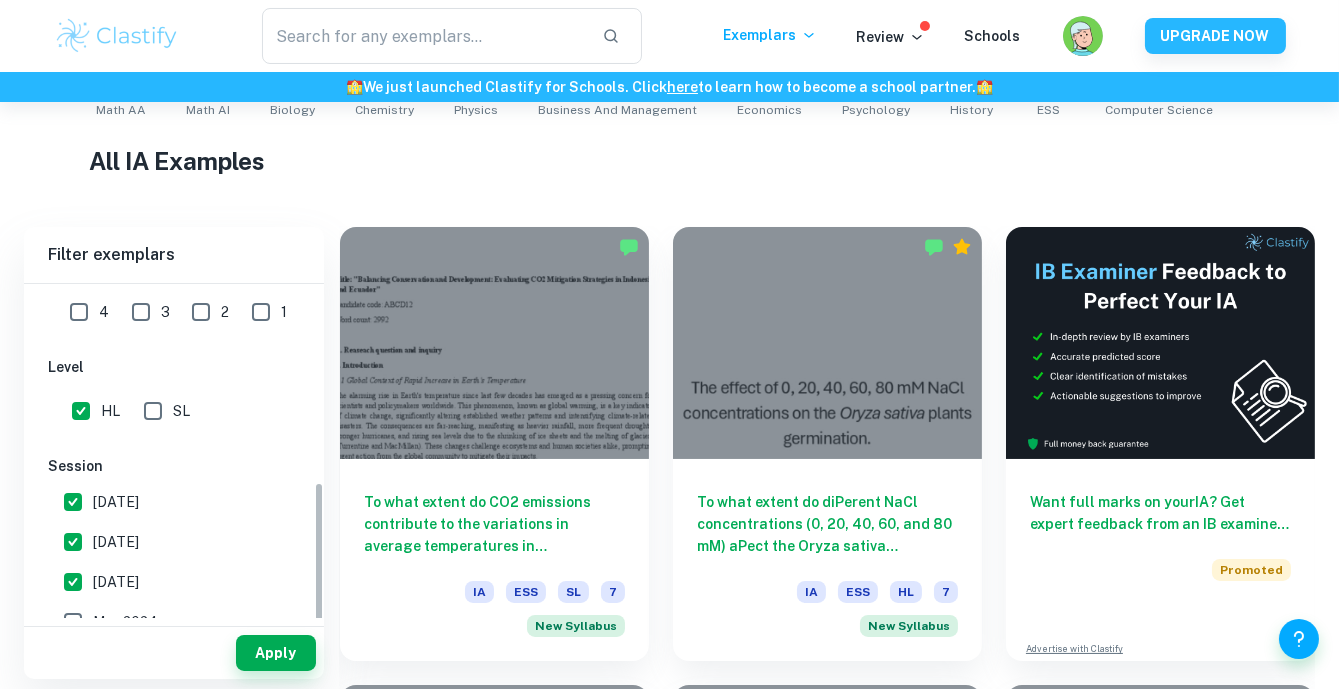click on "May 2024" at bounding box center (125, 622) 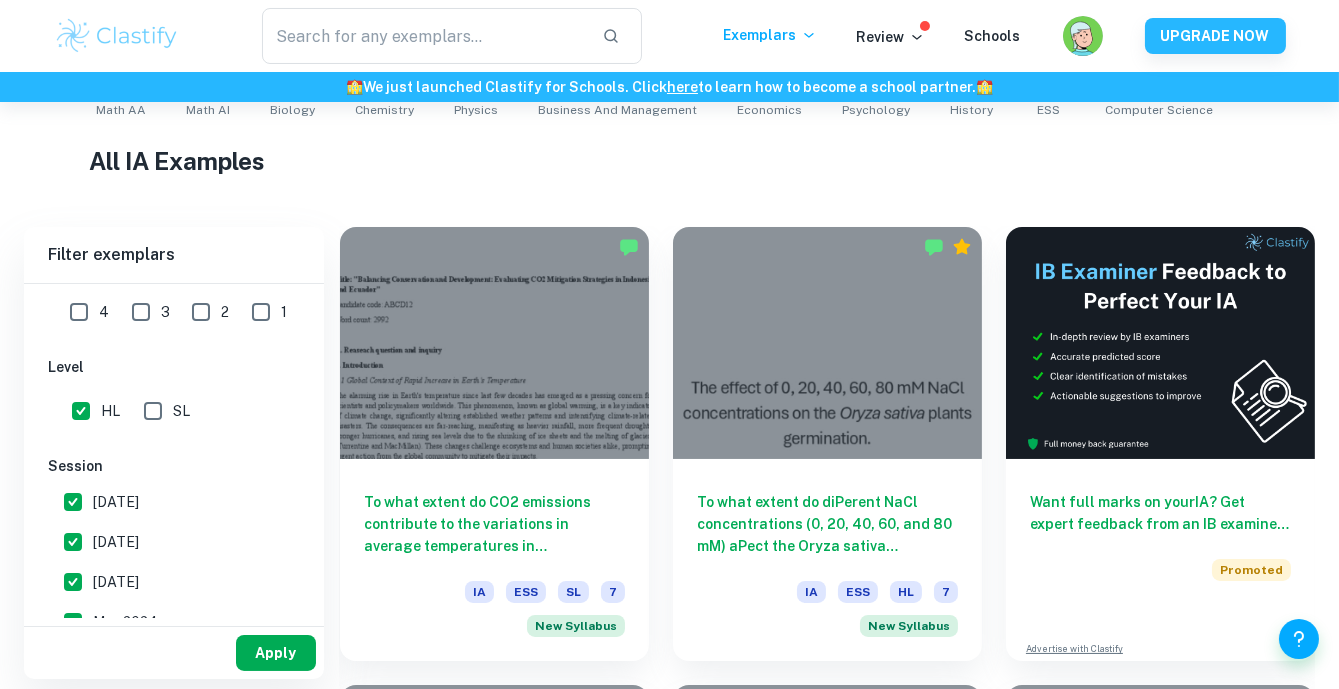 click on "Apply" at bounding box center (276, 653) 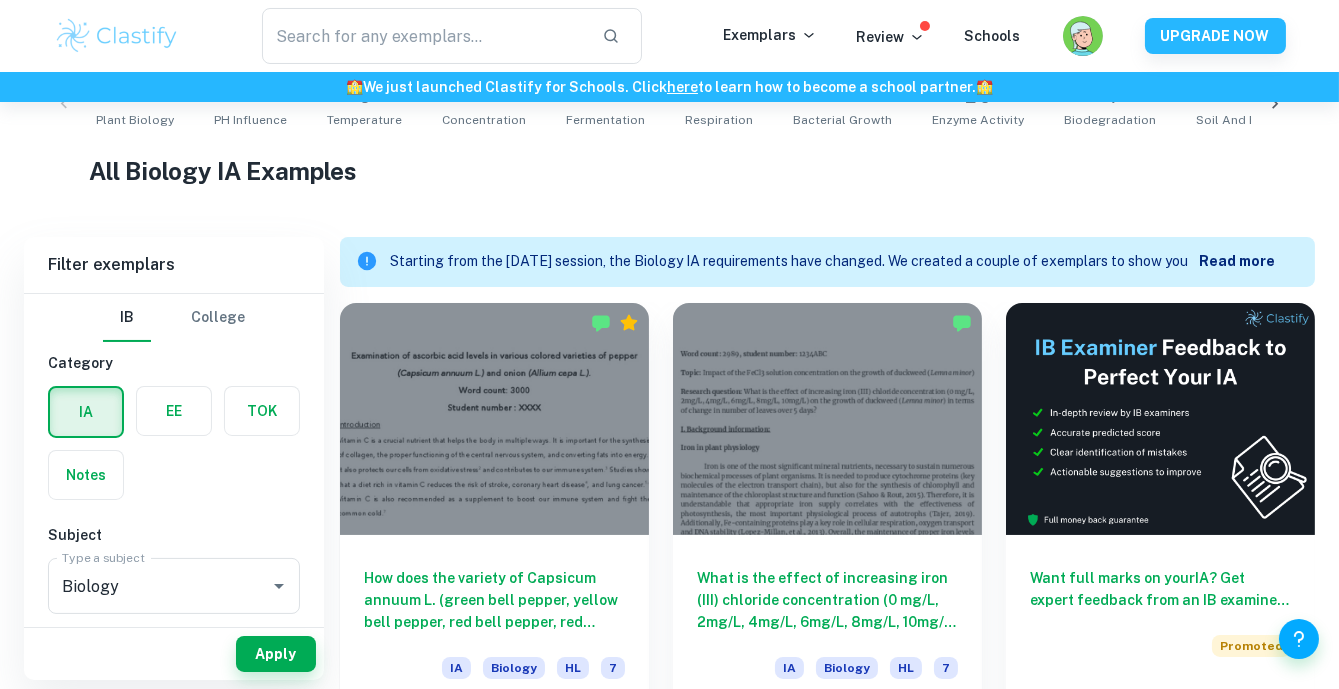 scroll, scrollTop: 501, scrollLeft: 0, axis: vertical 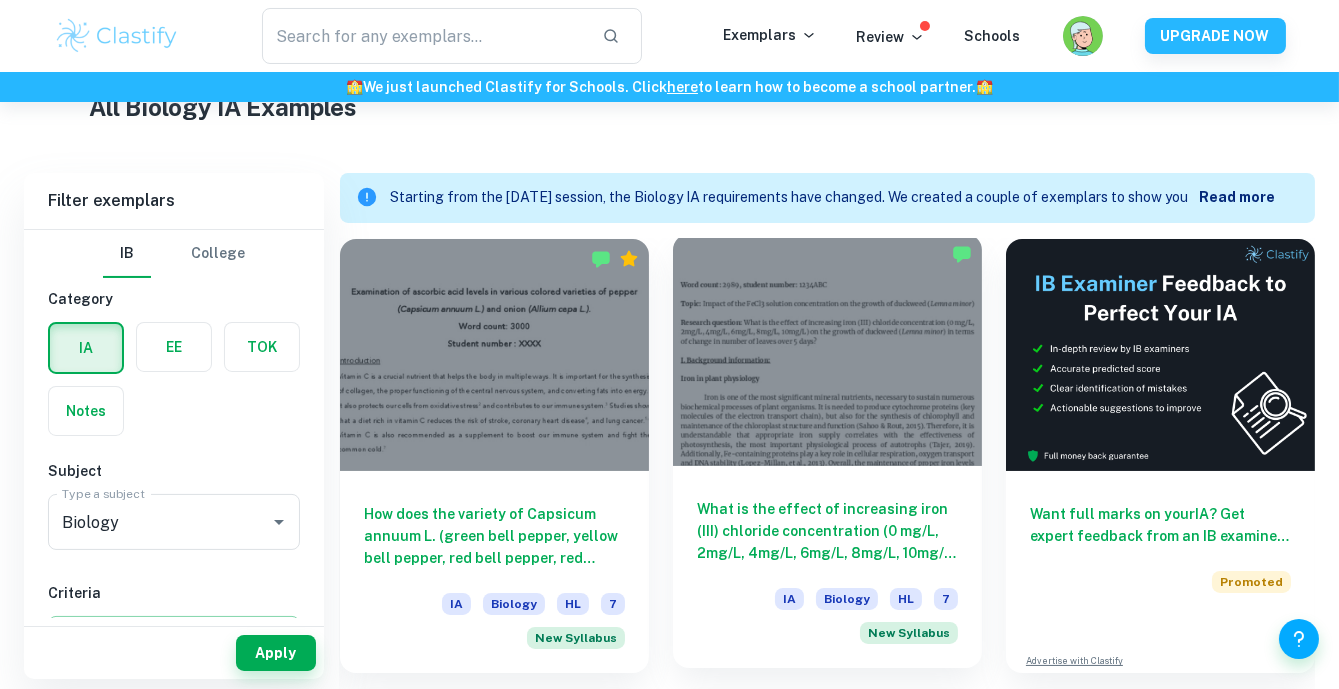 click at bounding box center [827, 350] 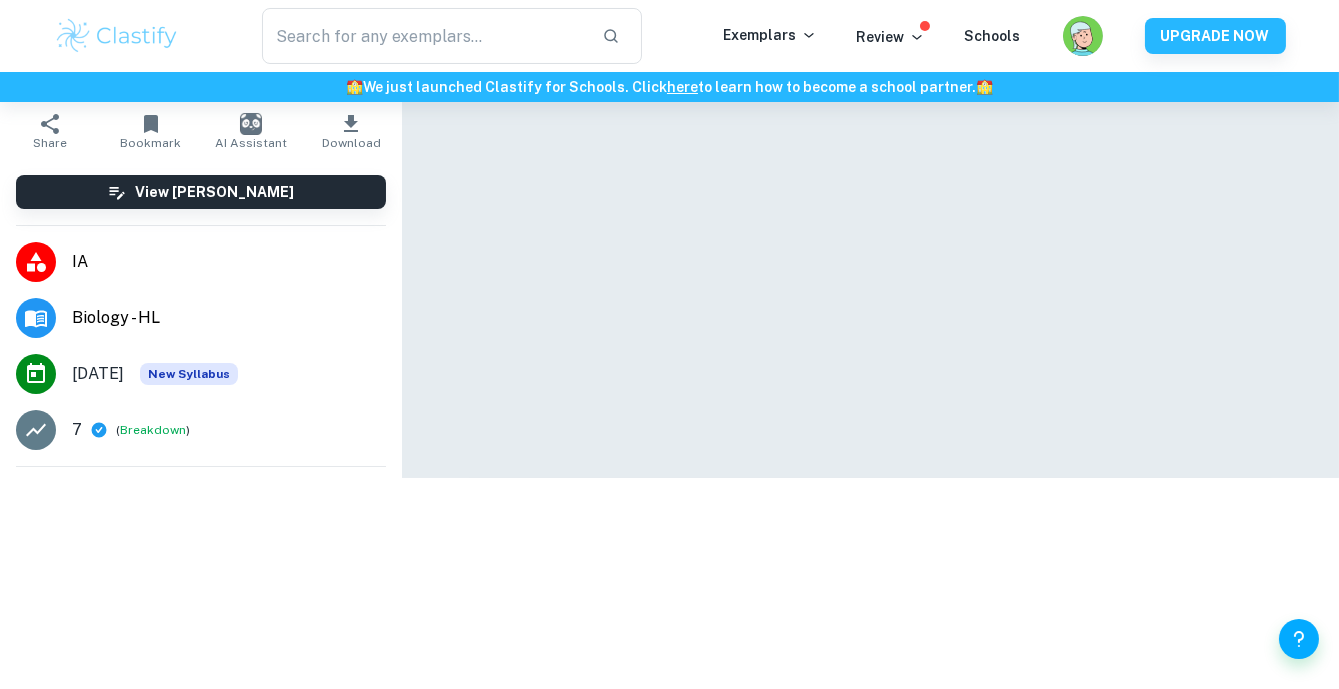 scroll, scrollTop: 0, scrollLeft: 0, axis: both 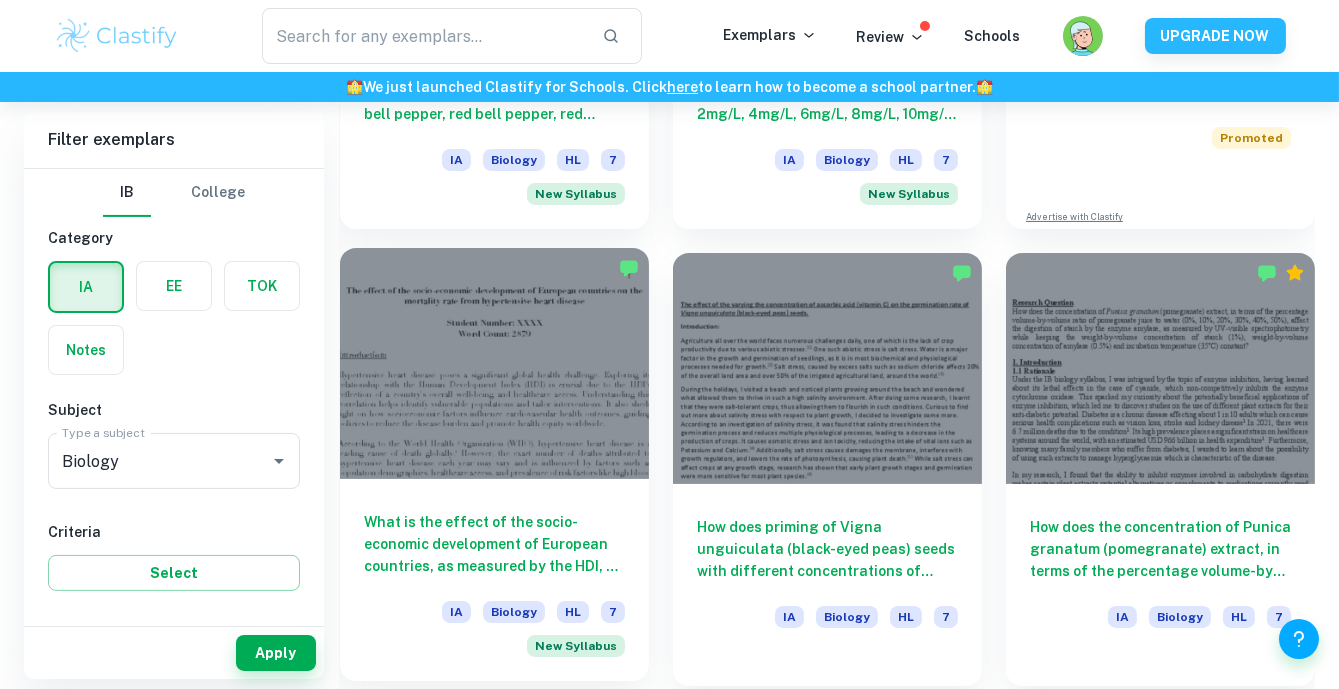 click on "What is the effect of the socio-economic development of European countries, as measured by the HDI, on the mortality rate from hypertensive heart disease within the older population (50+)?" at bounding box center [494, 544] 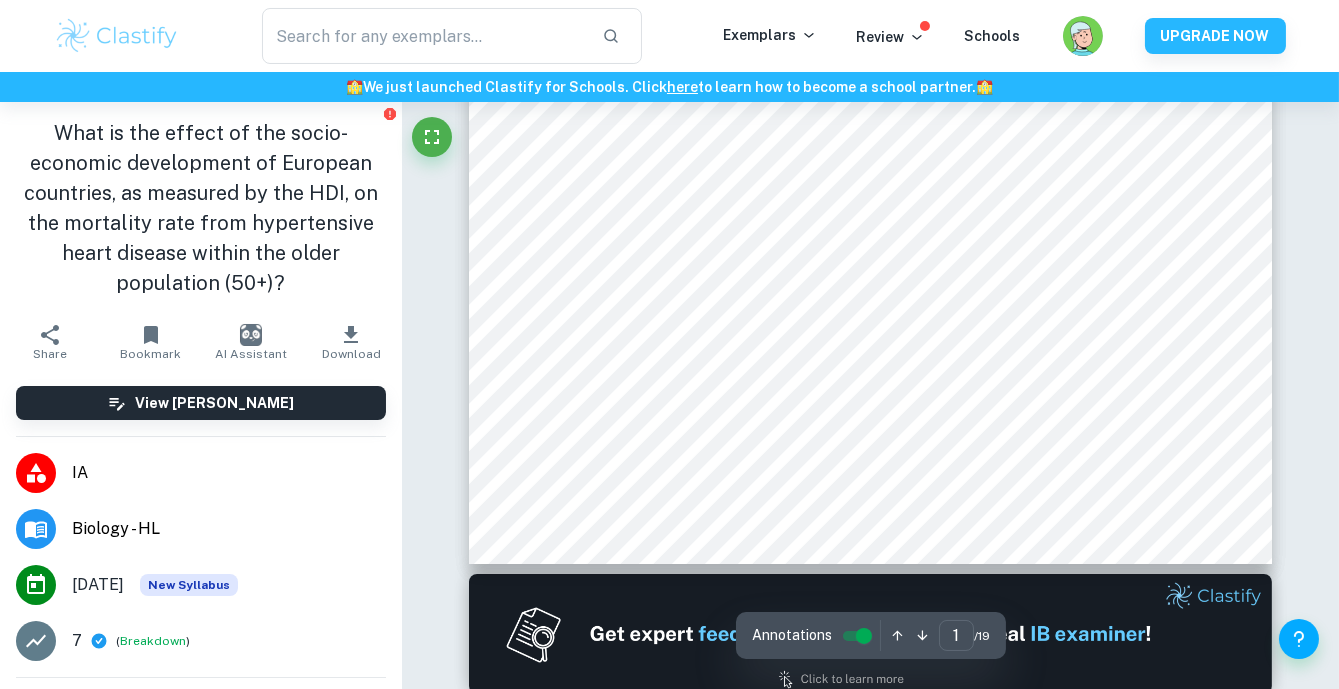 scroll, scrollTop: 700, scrollLeft: 0, axis: vertical 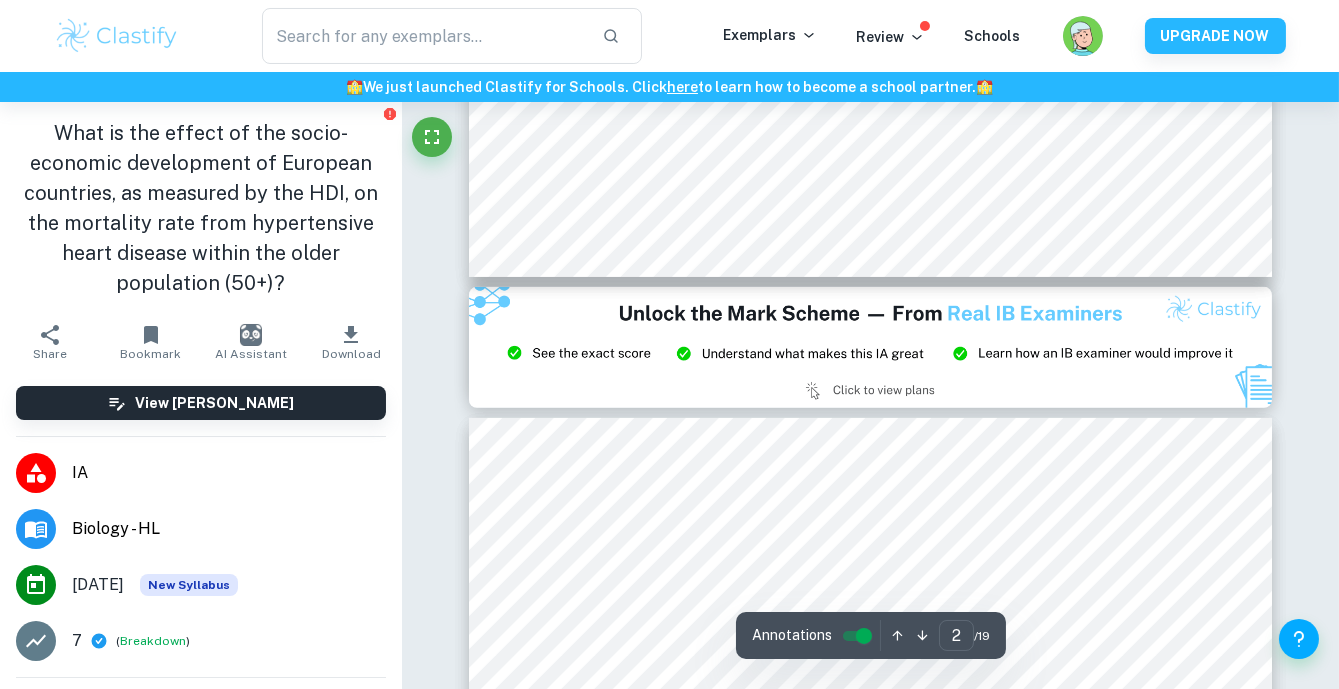 type on "3" 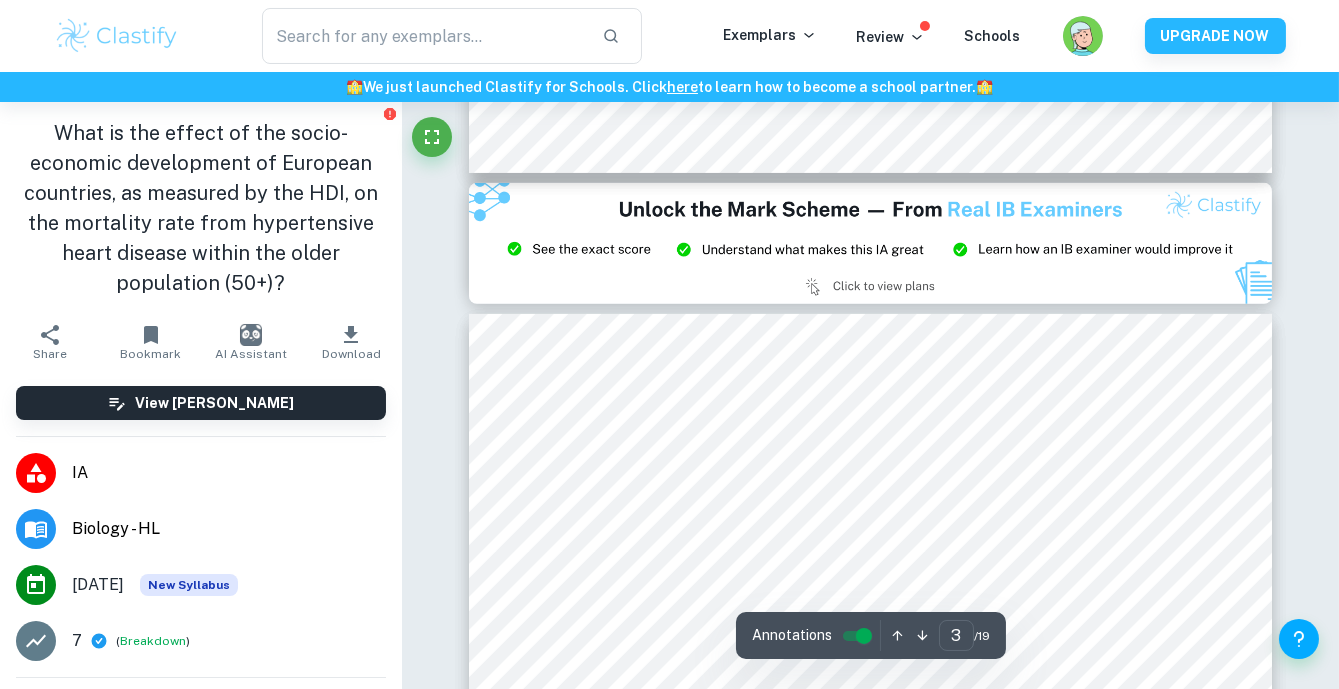 scroll, scrollTop: 2362, scrollLeft: 0, axis: vertical 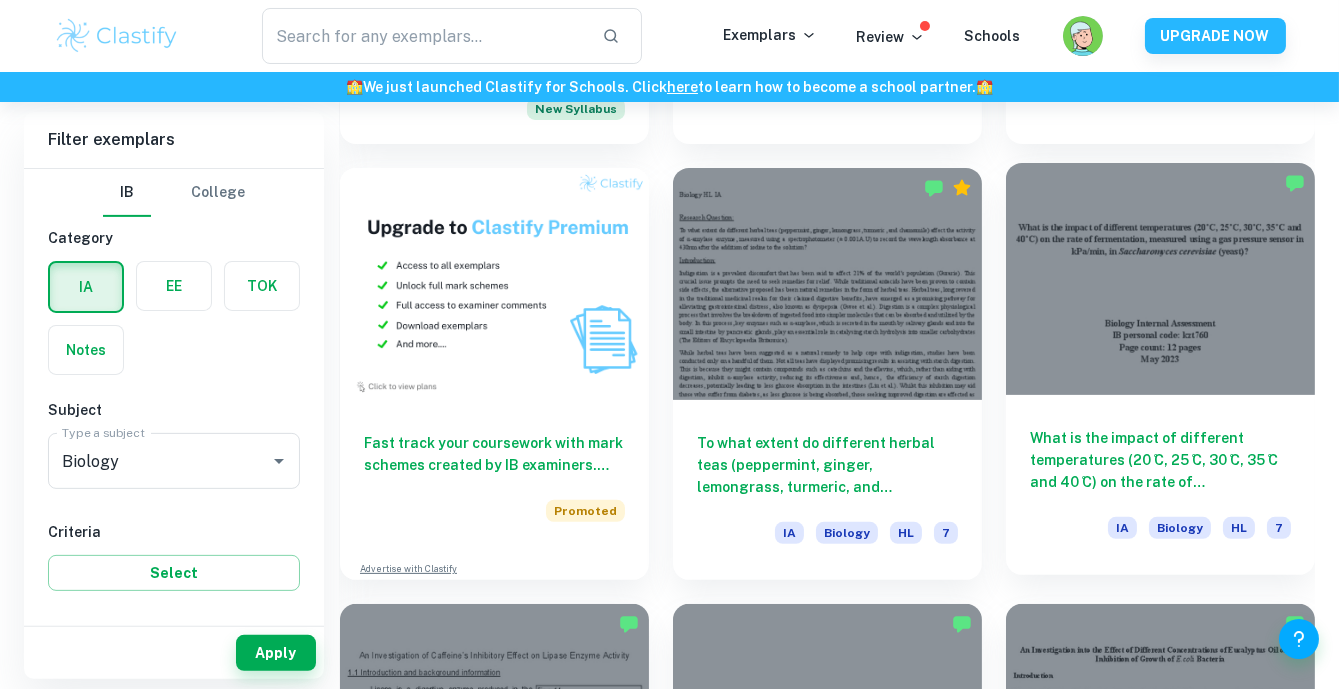 click on "What is the impact of different temperatures (20 ̊C, 25 ̊C, 30 ̊C, 35 ̊C and 40 ̊C) on the rate of fermentation, measured using a gas pressure sensor in kPa/min, in Saccharomyces cerevisiae (yeast)? IA Biology HL 7" at bounding box center [1160, 485] 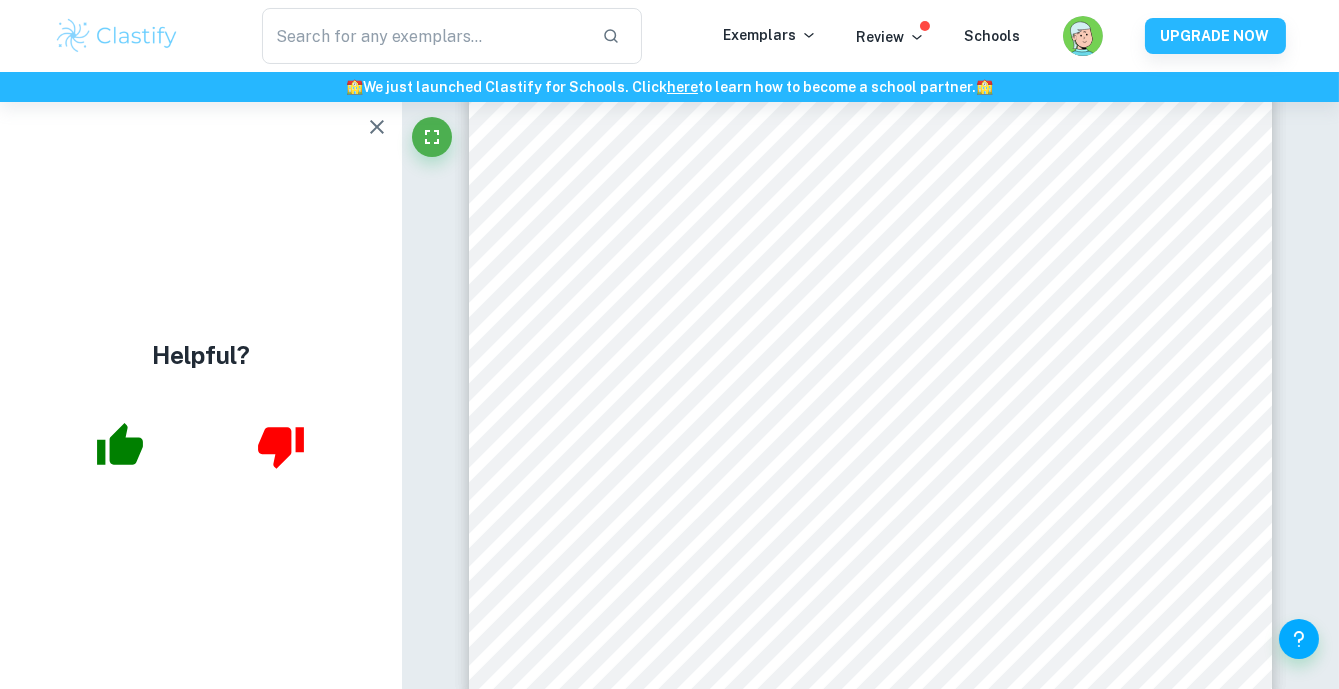 scroll, scrollTop: 495, scrollLeft: 0, axis: vertical 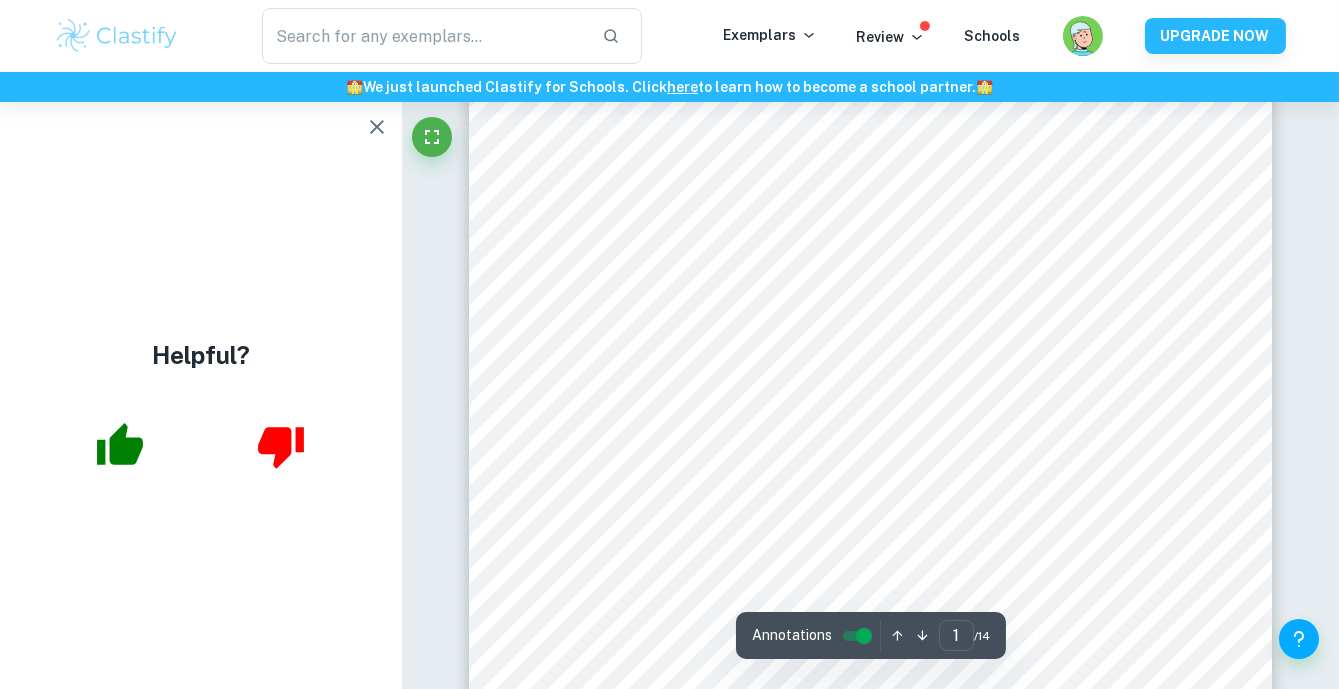 click 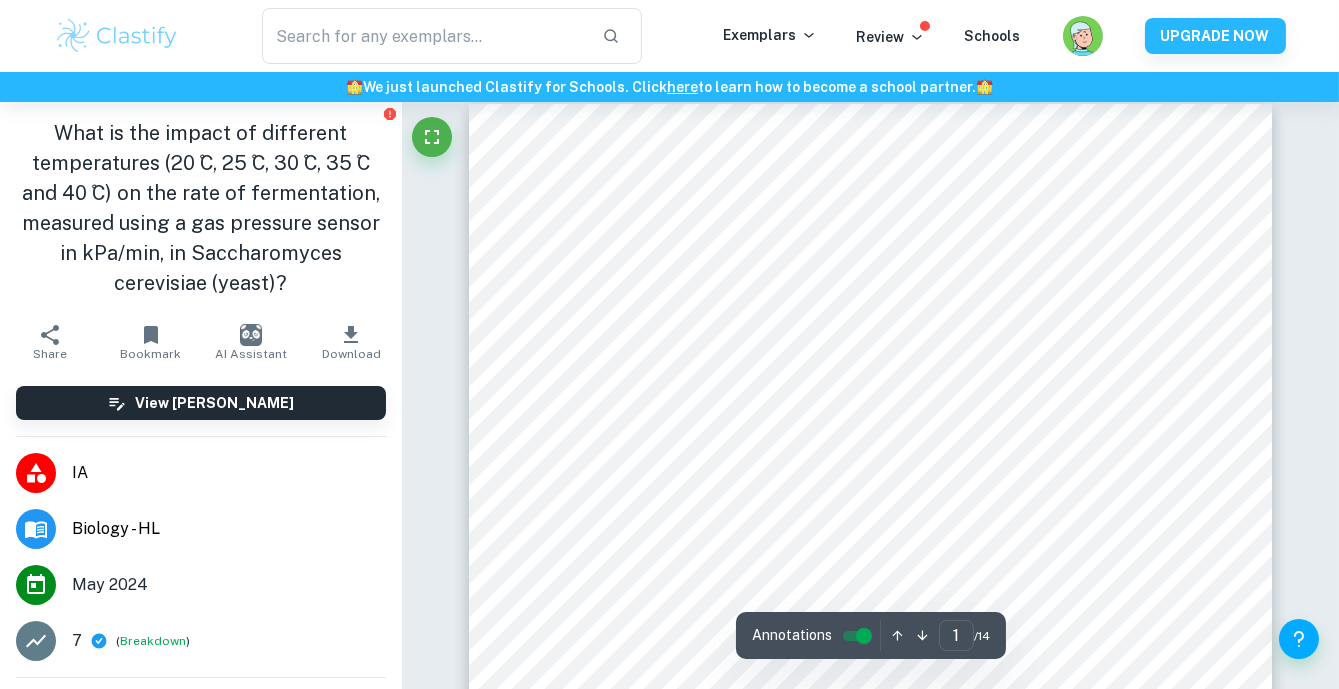 scroll, scrollTop: 0, scrollLeft: 0, axis: both 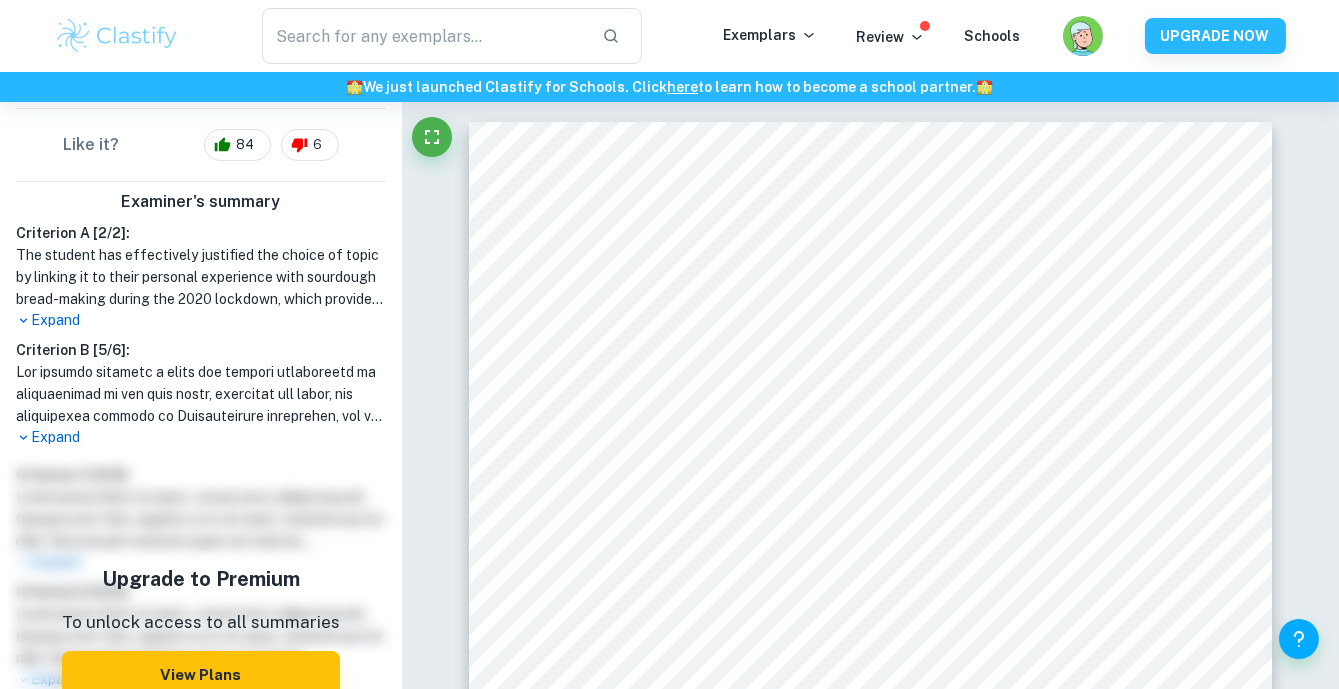 click on "Expand" at bounding box center (201, 320) 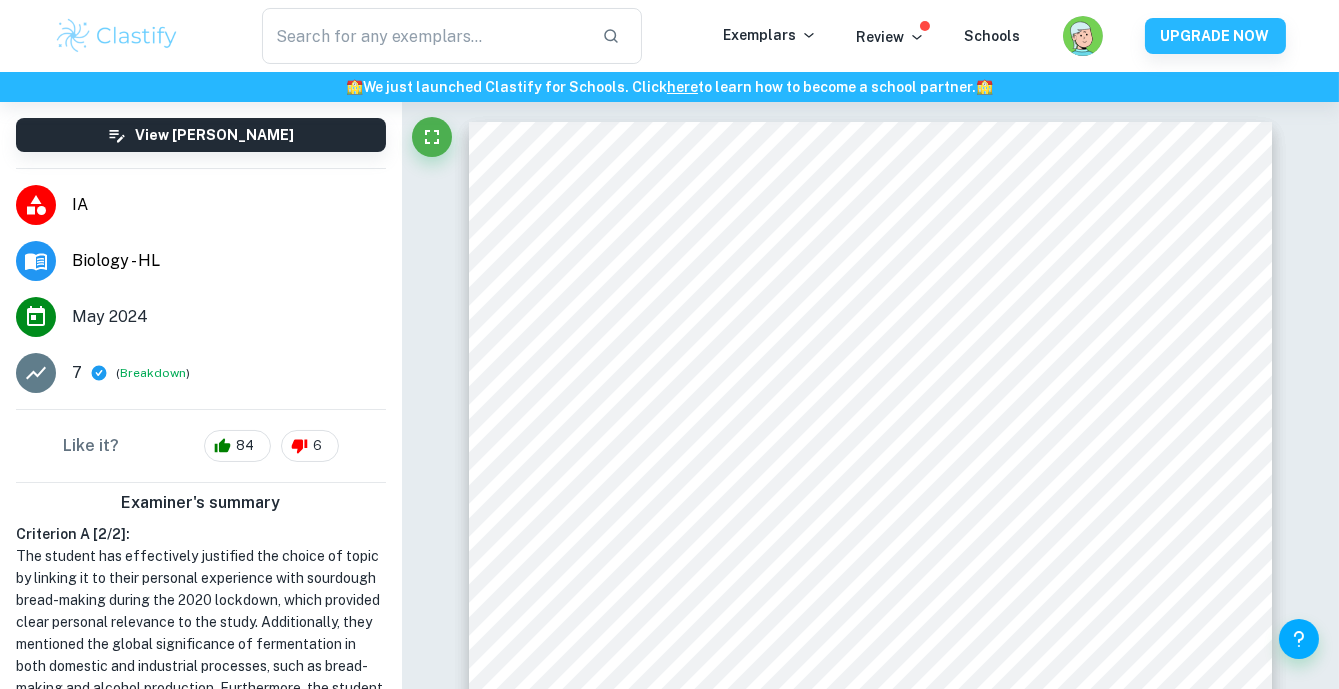 scroll, scrollTop: 0, scrollLeft: 0, axis: both 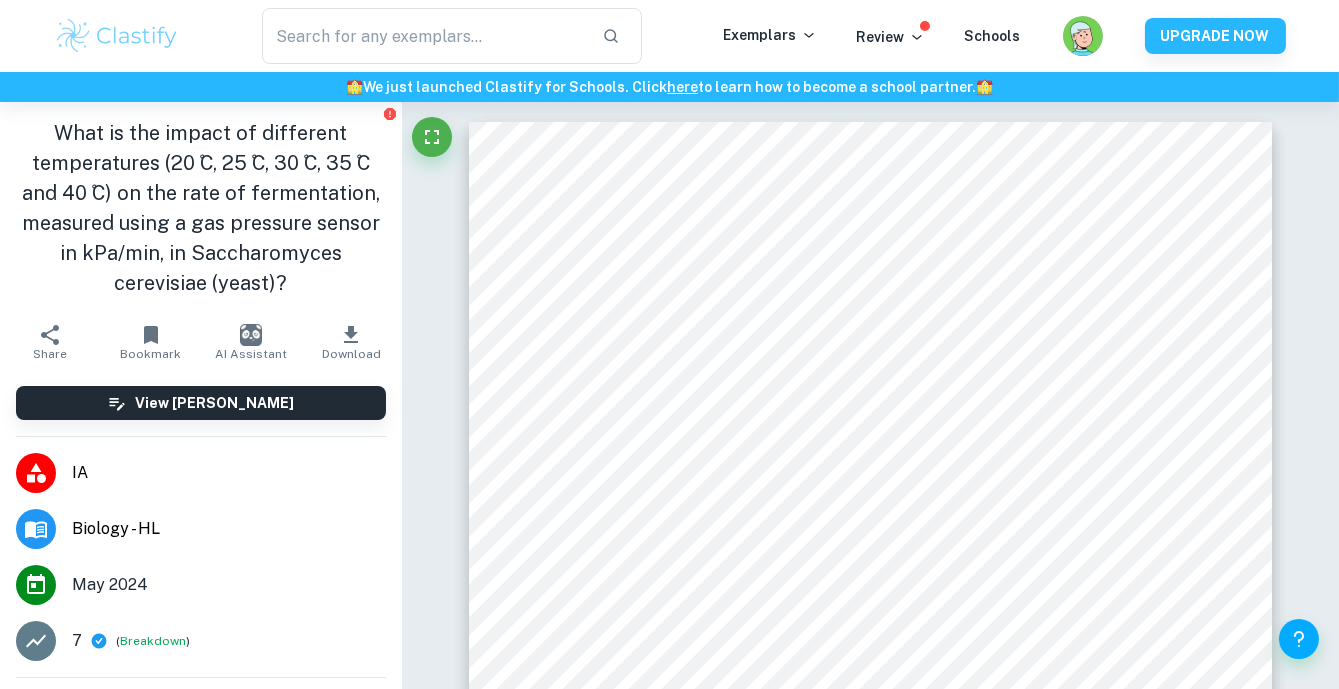 click on "Bookmark" at bounding box center [150, 342] 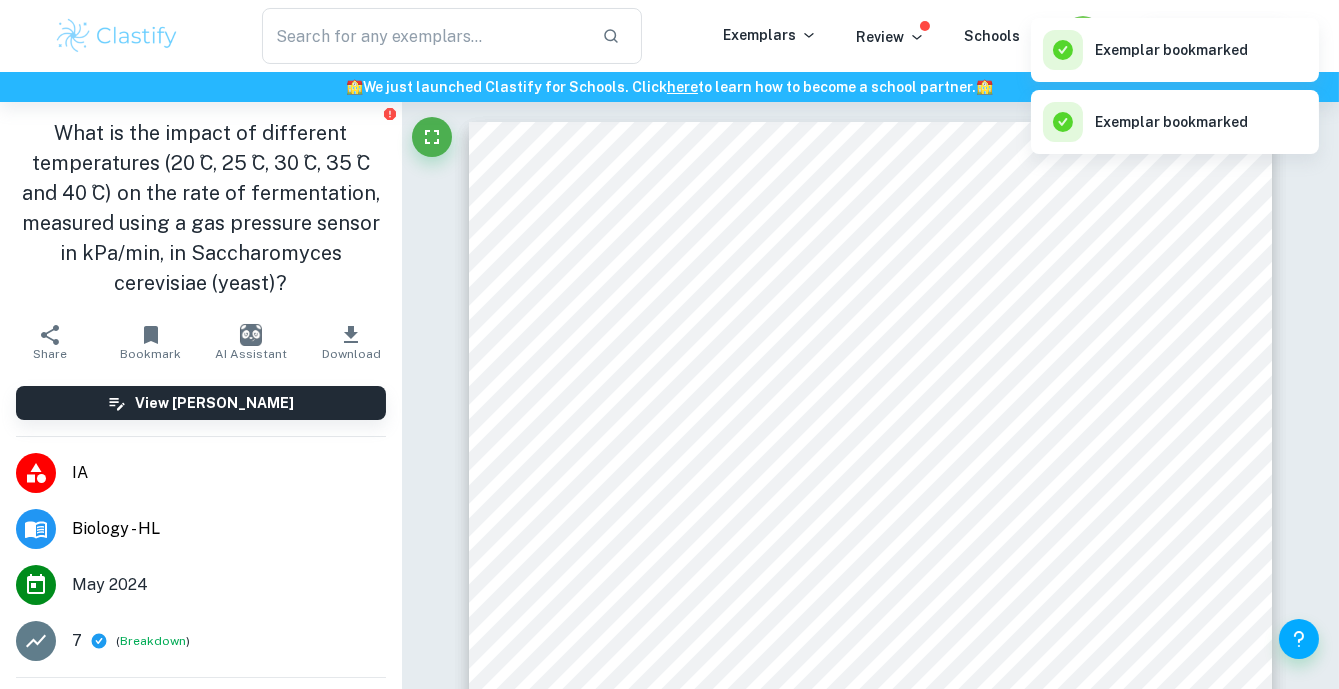 click 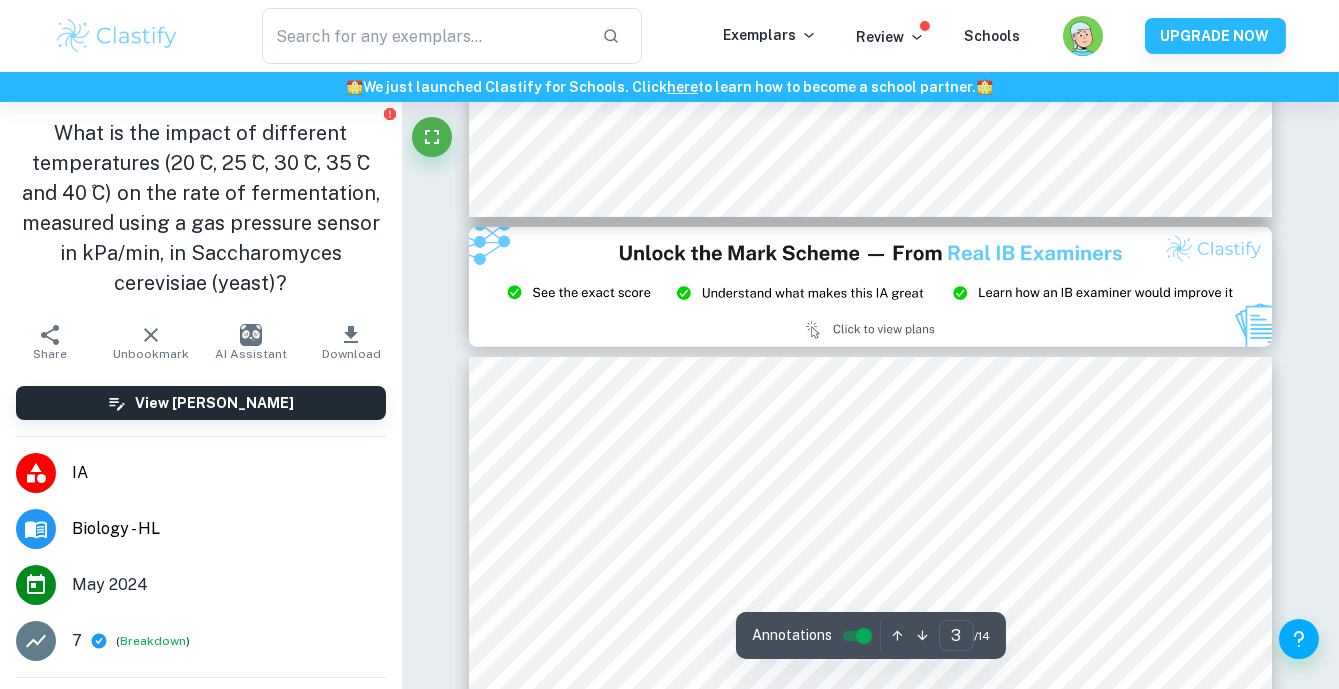 scroll, scrollTop: 2317, scrollLeft: 0, axis: vertical 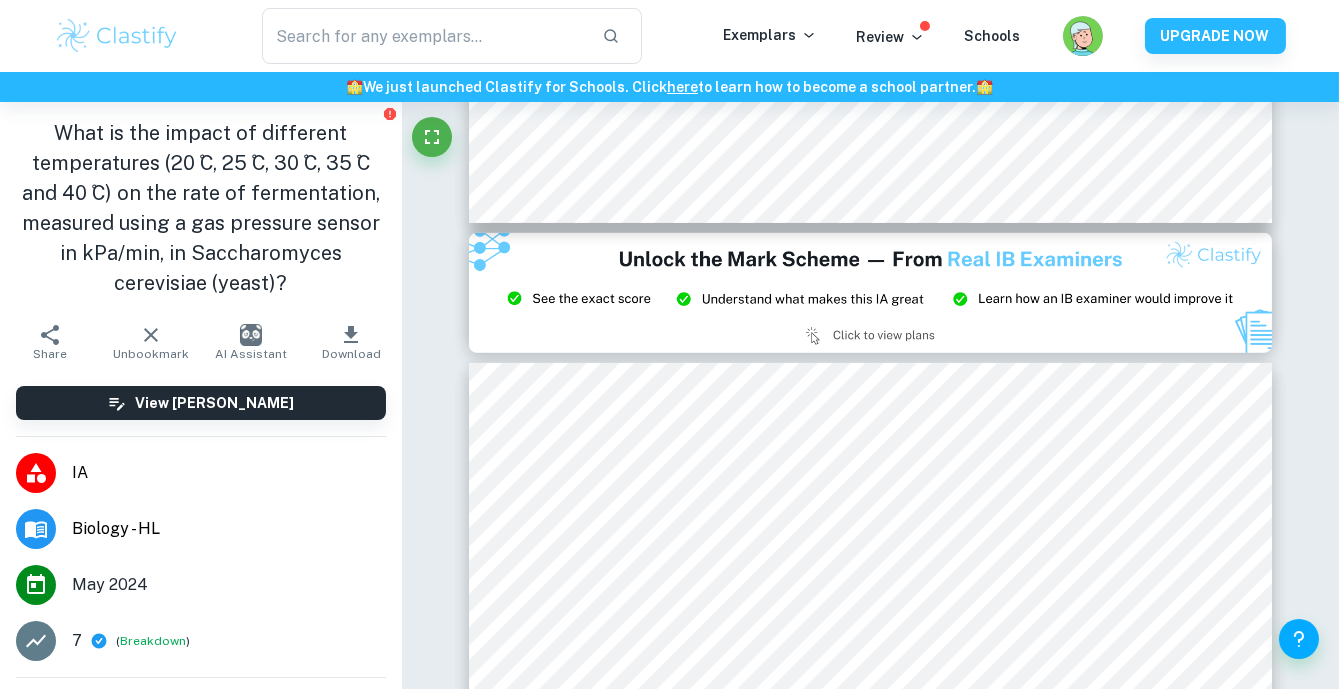type on "2" 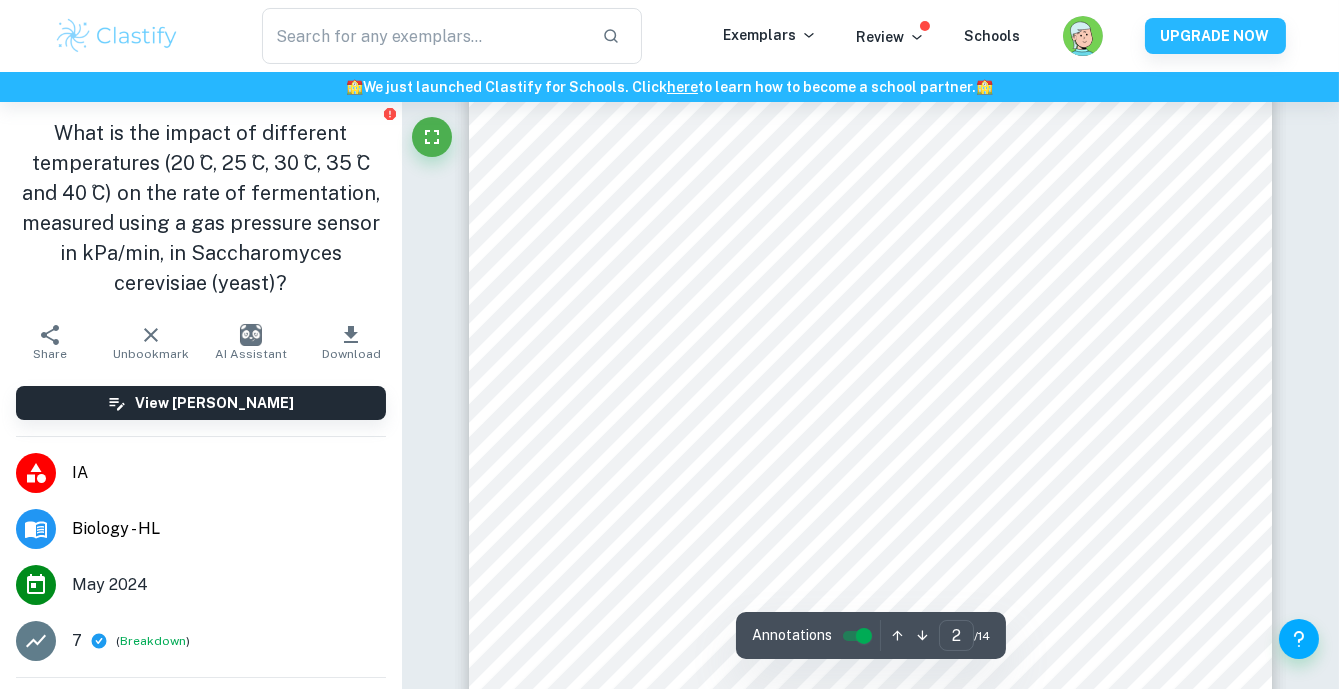 scroll, scrollTop: 1696, scrollLeft: 0, axis: vertical 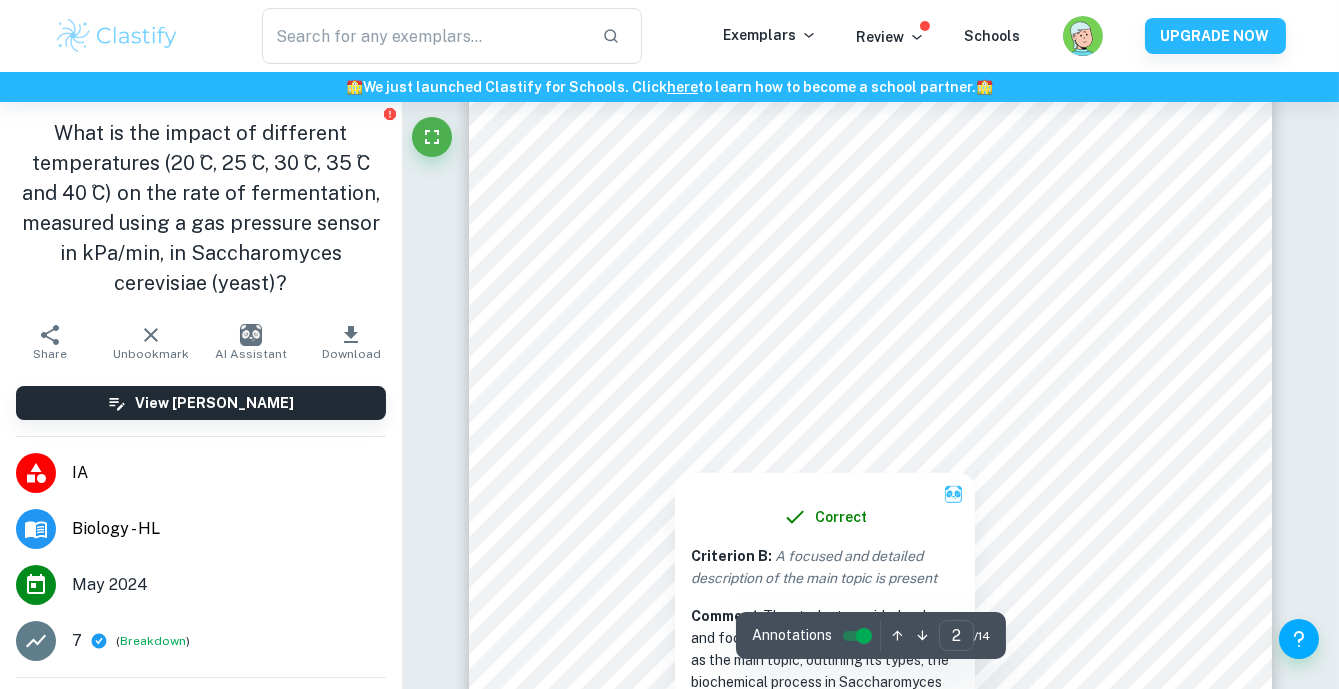 click at bounding box center [850, 405] 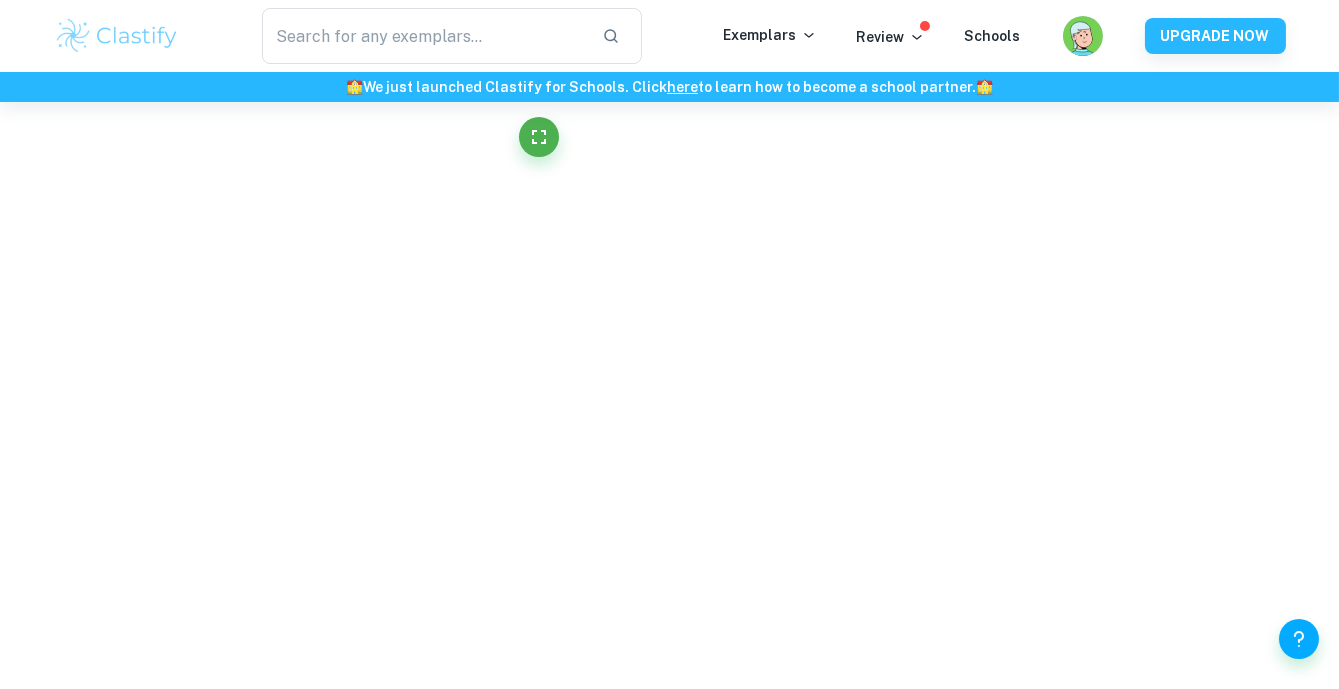 scroll, scrollTop: 1005, scrollLeft: 0, axis: vertical 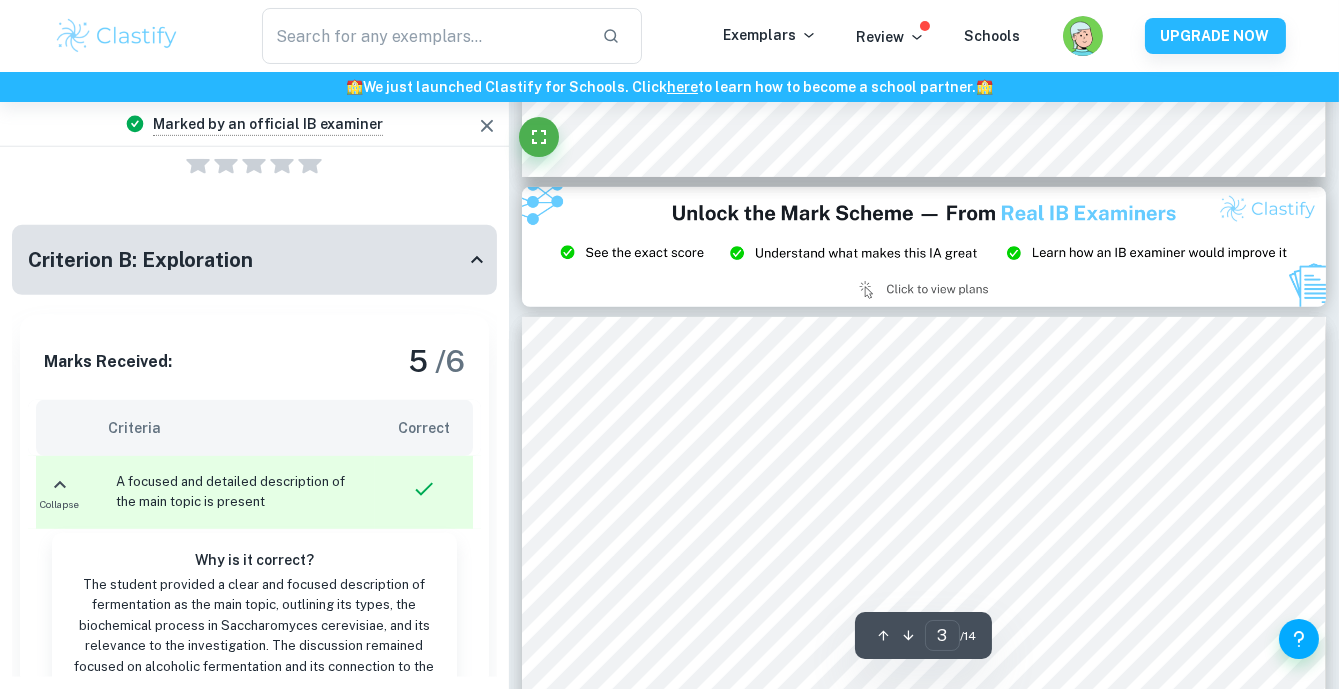type on "2" 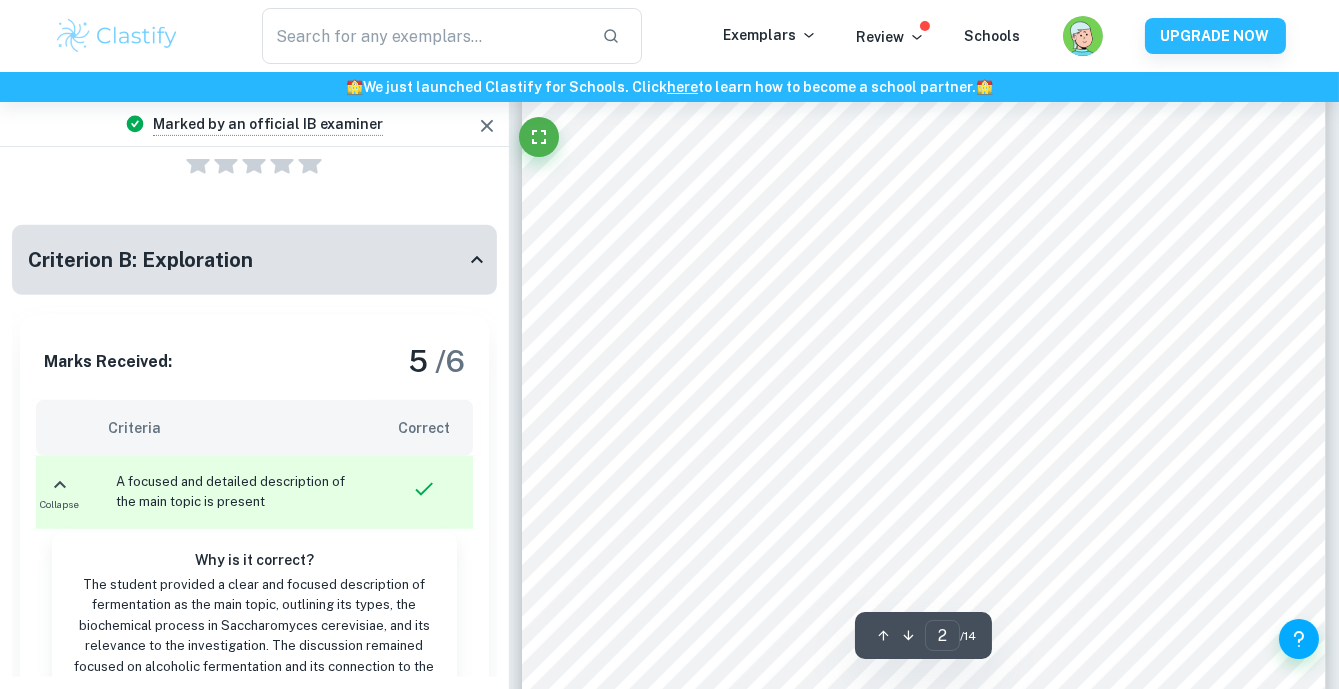 scroll, scrollTop: 1909, scrollLeft: 0, axis: vertical 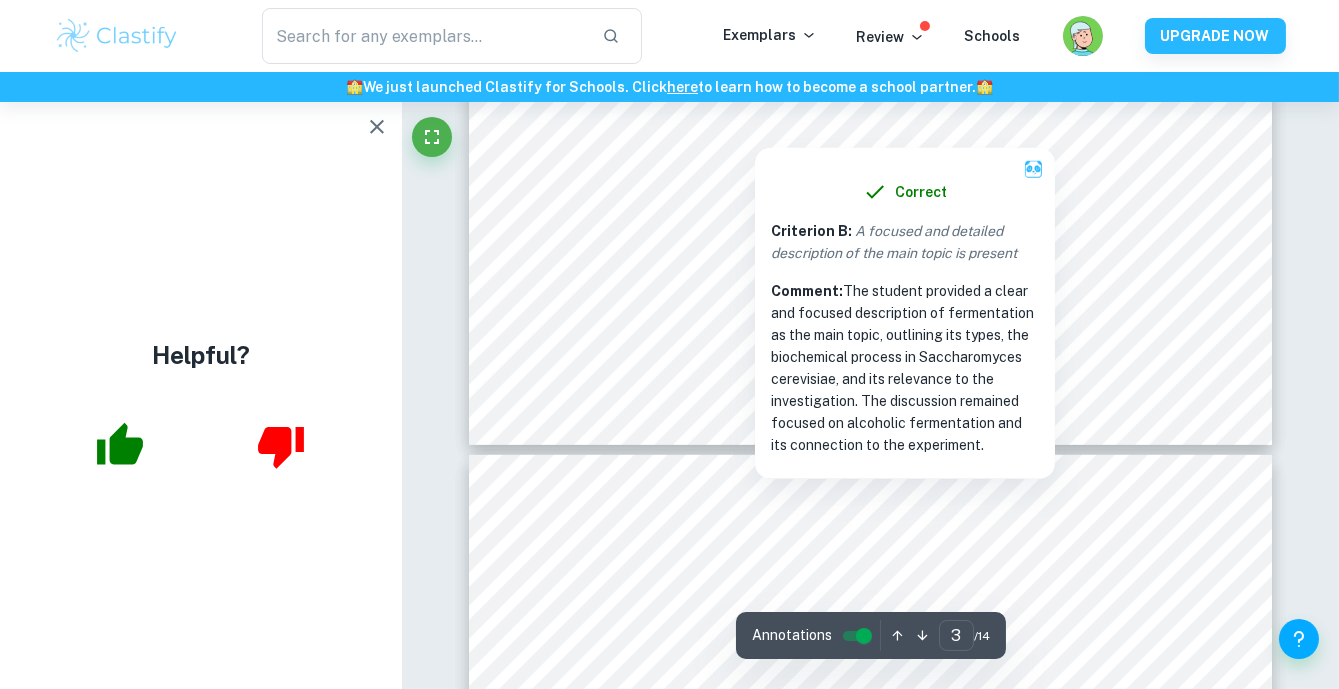 click on "​ Exemplars Review Schools UPGRADE NOW" at bounding box center [670, 36] 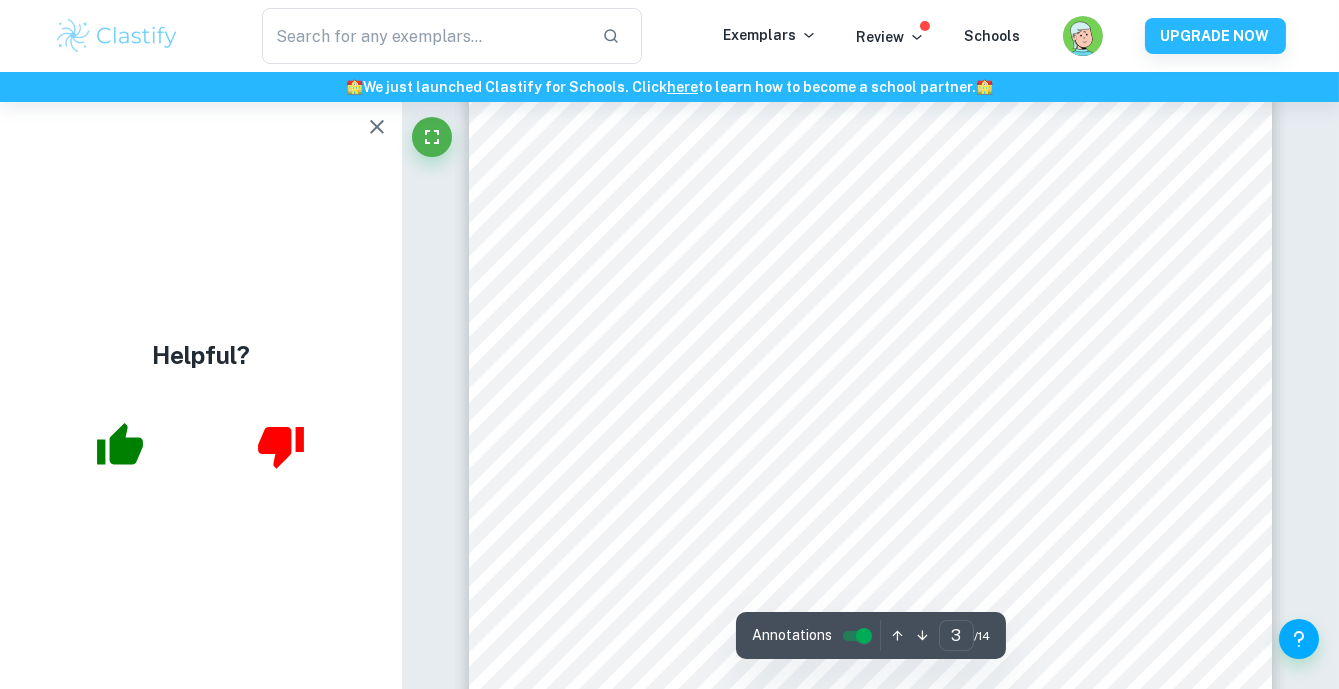 scroll, scrollTop: 2872, scrollLeft: 0, axis: vertical 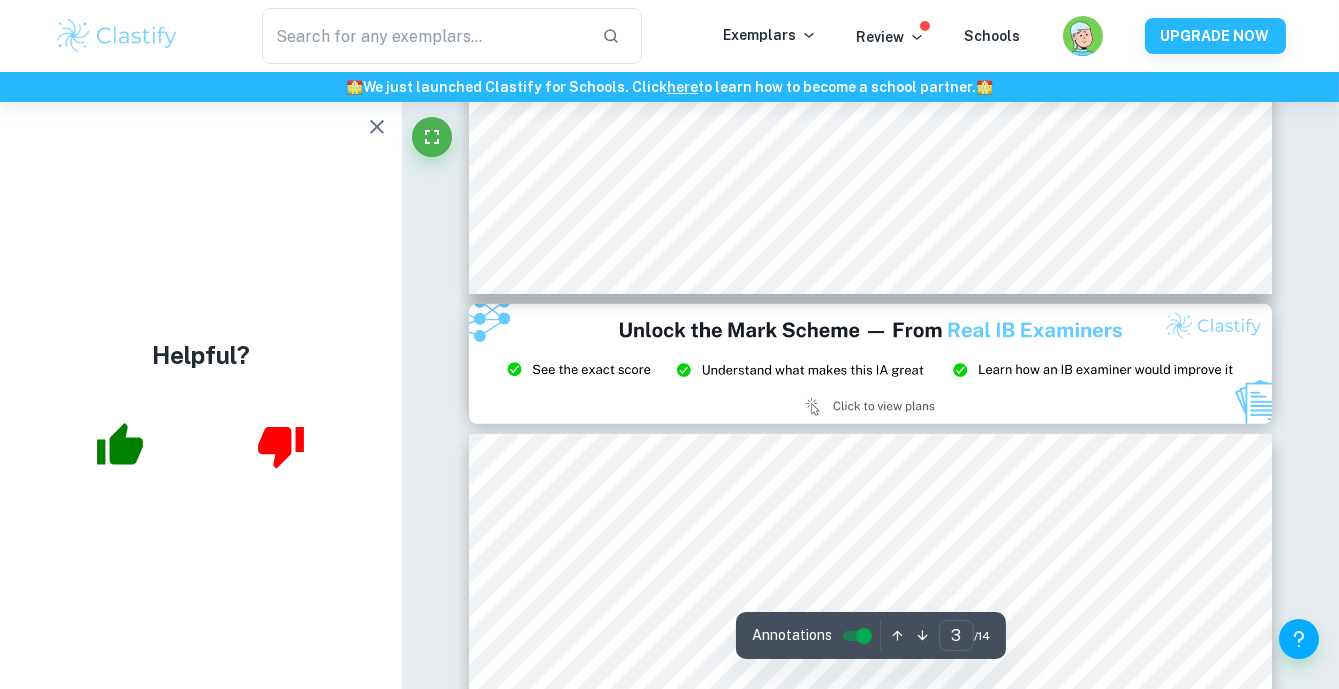 type on "2" 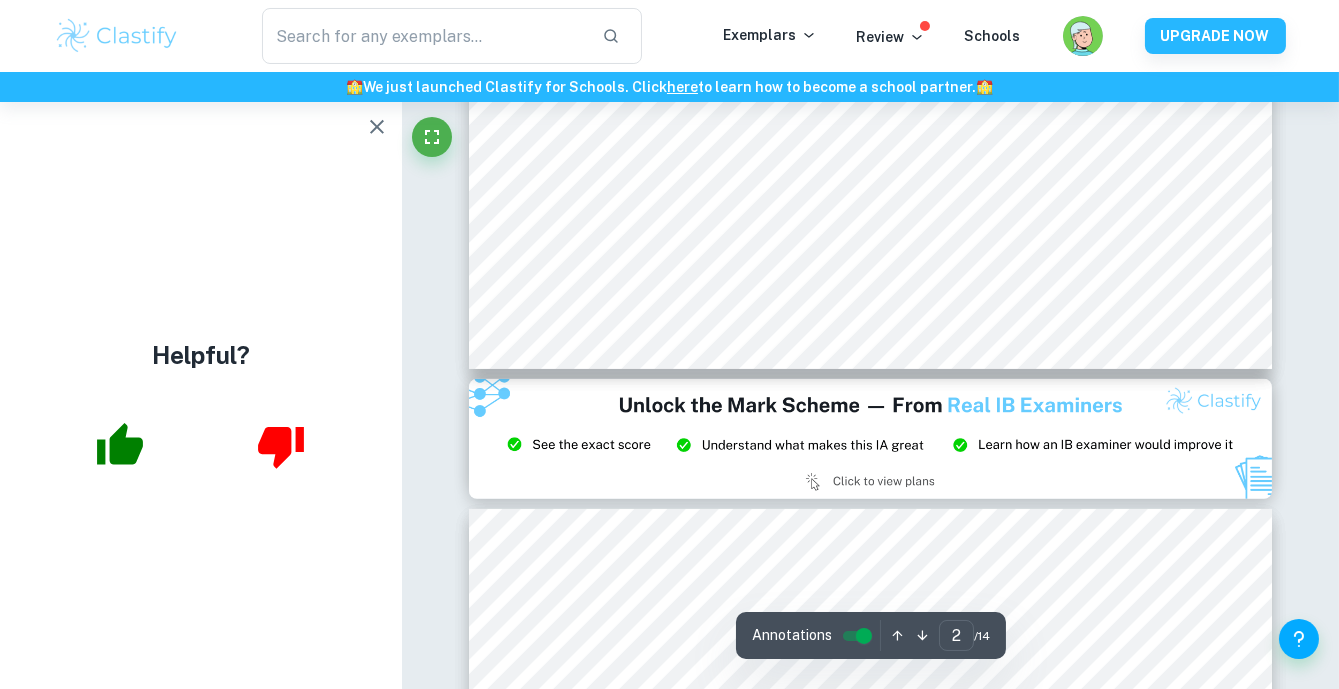 scroll, scrollTop: 1896, scrollLeft: 0, axis: vertical 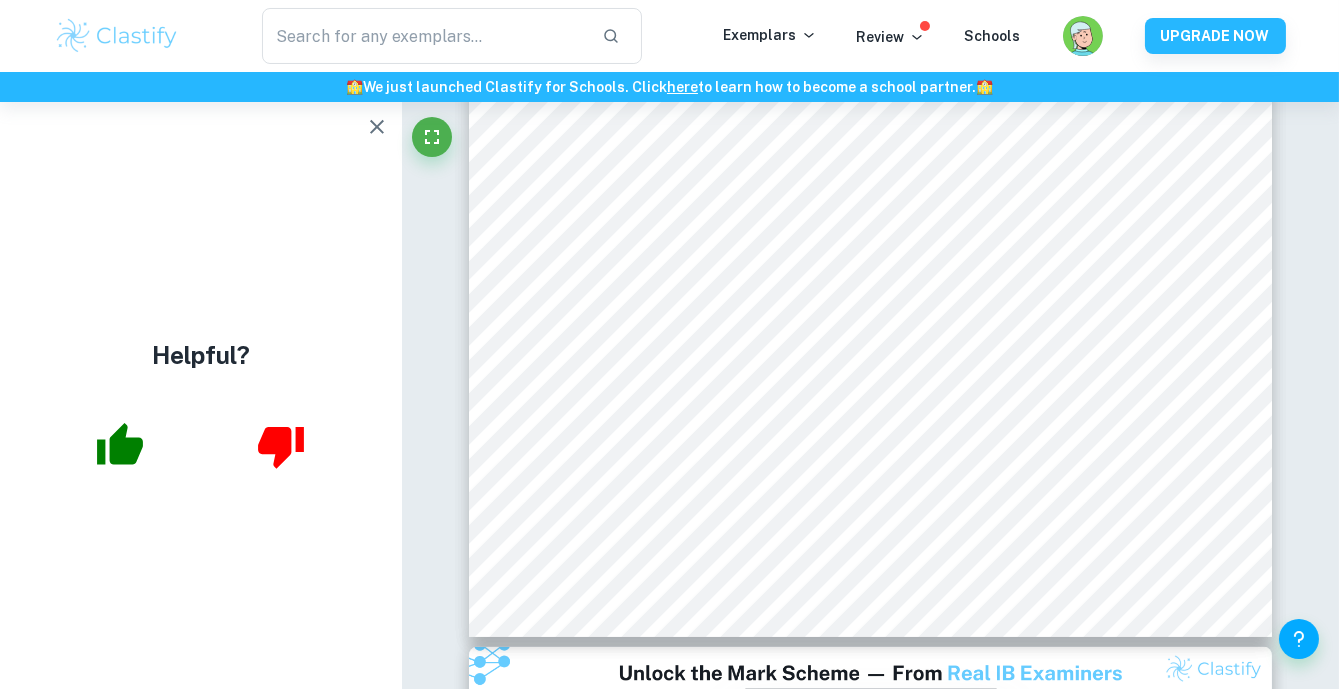 click on "​ Exemplars Review Schools UPGRADE NOW" at bounding box center [669, 36] 